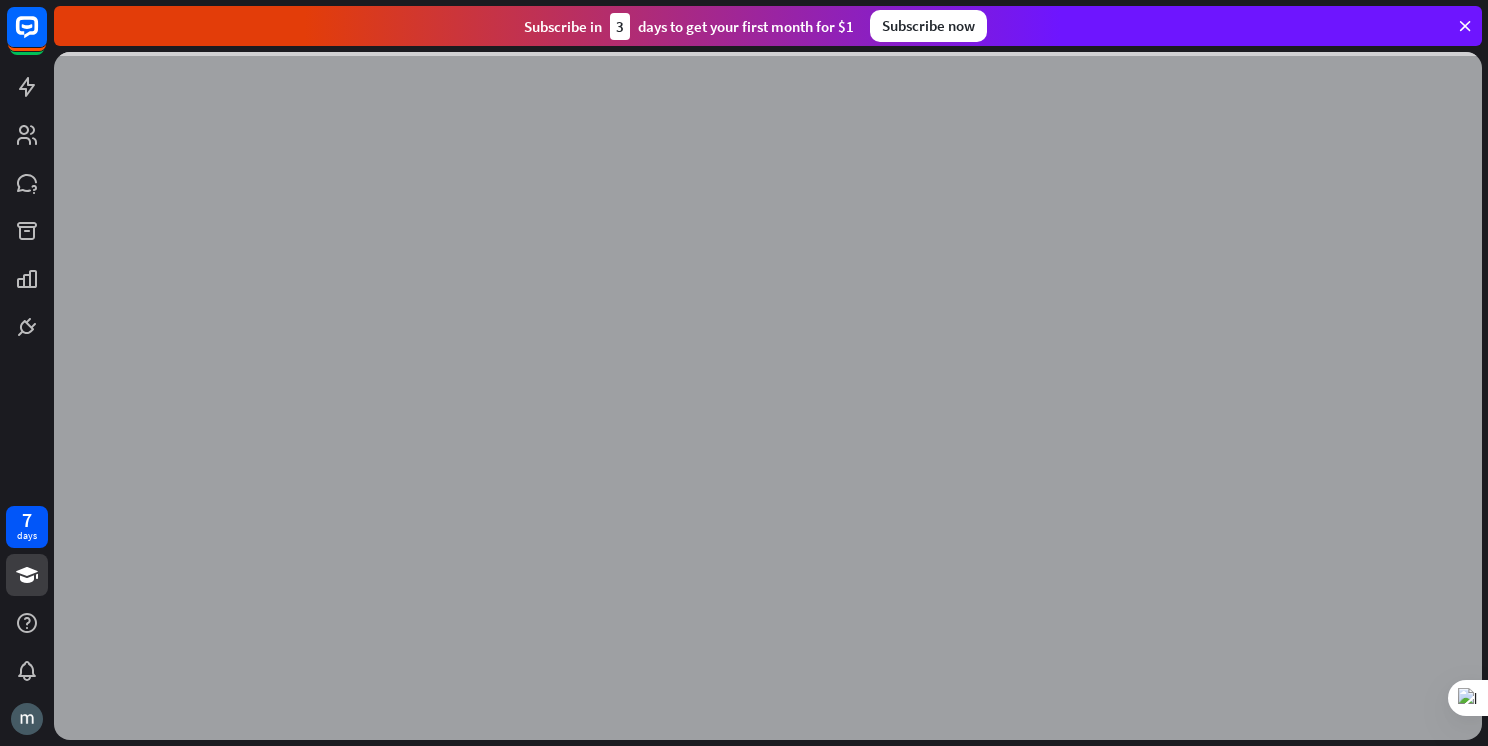 scroll, scrollTop: 0, scrollLeft: 0, axis: both 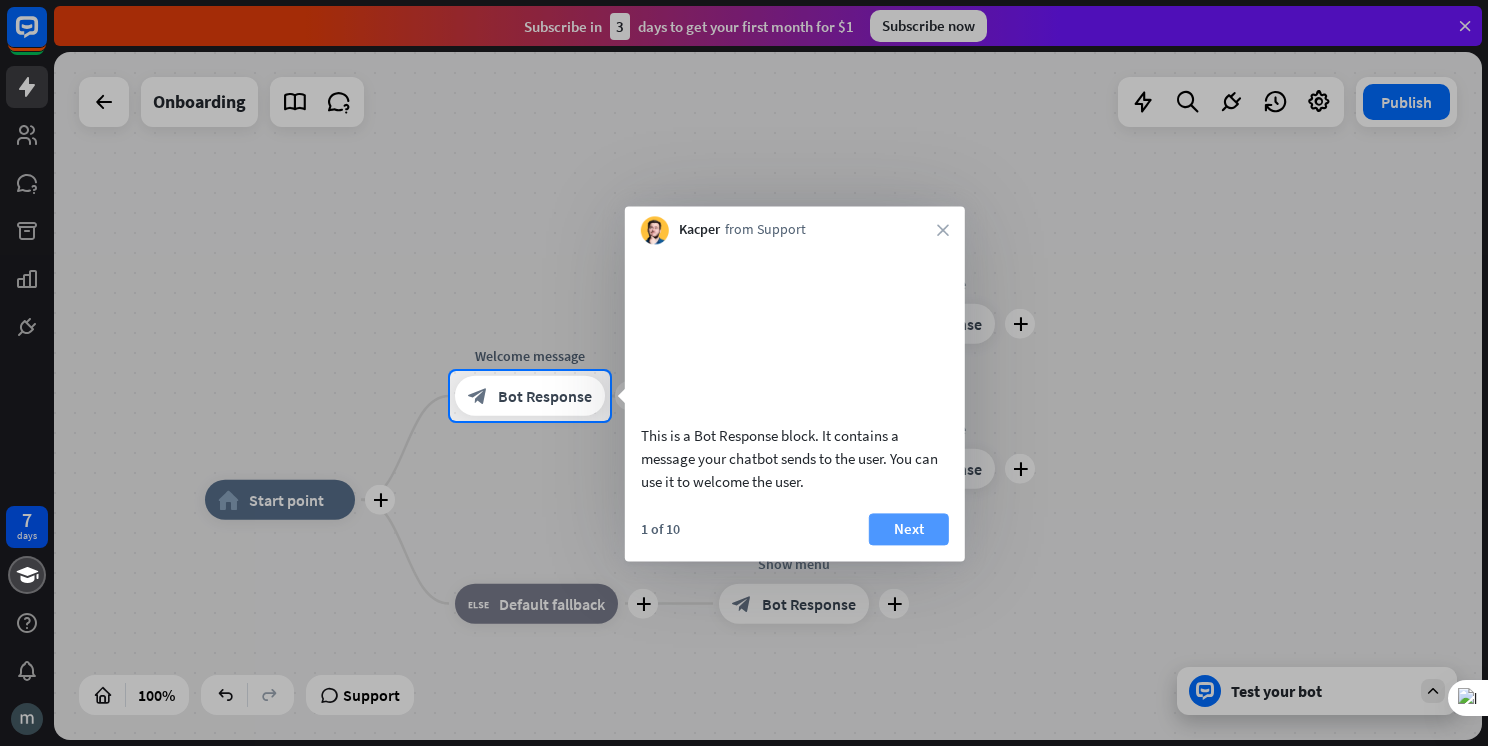 click on "Next" at bounding box center (909, 529) 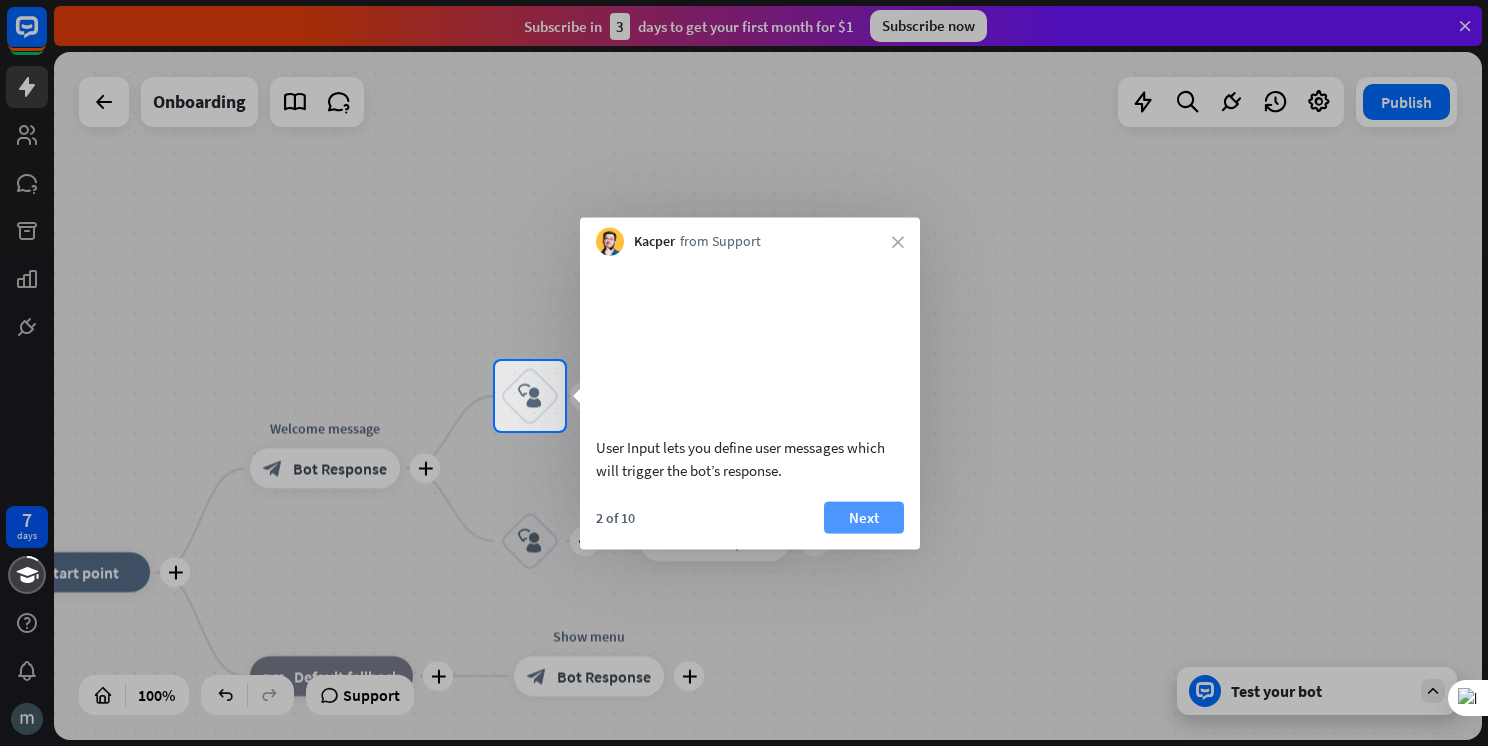 click on "Next" at bounding box center [864, 517] 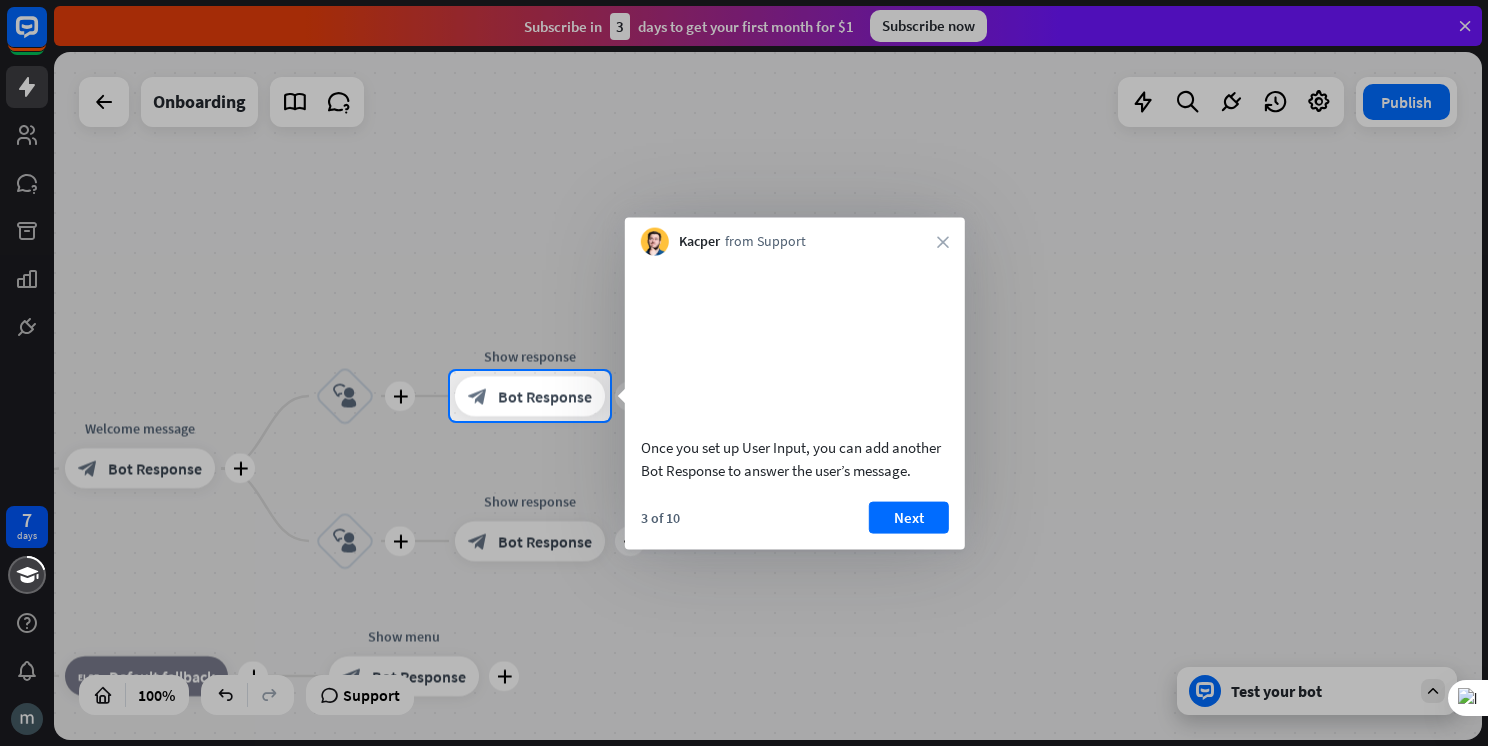 click on "Next" at bounding box center (909, 517) 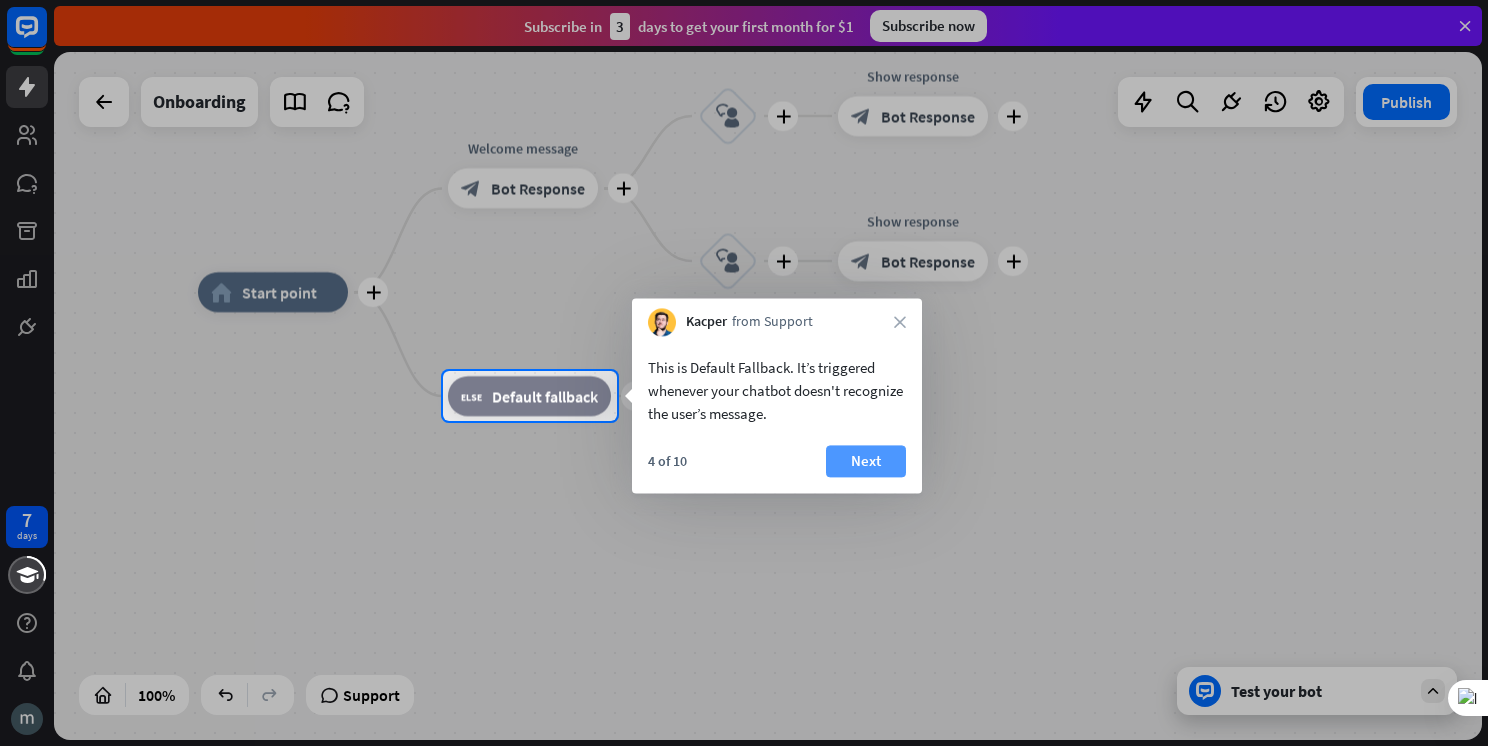 click on "Next" at bounding box center [866, 461] 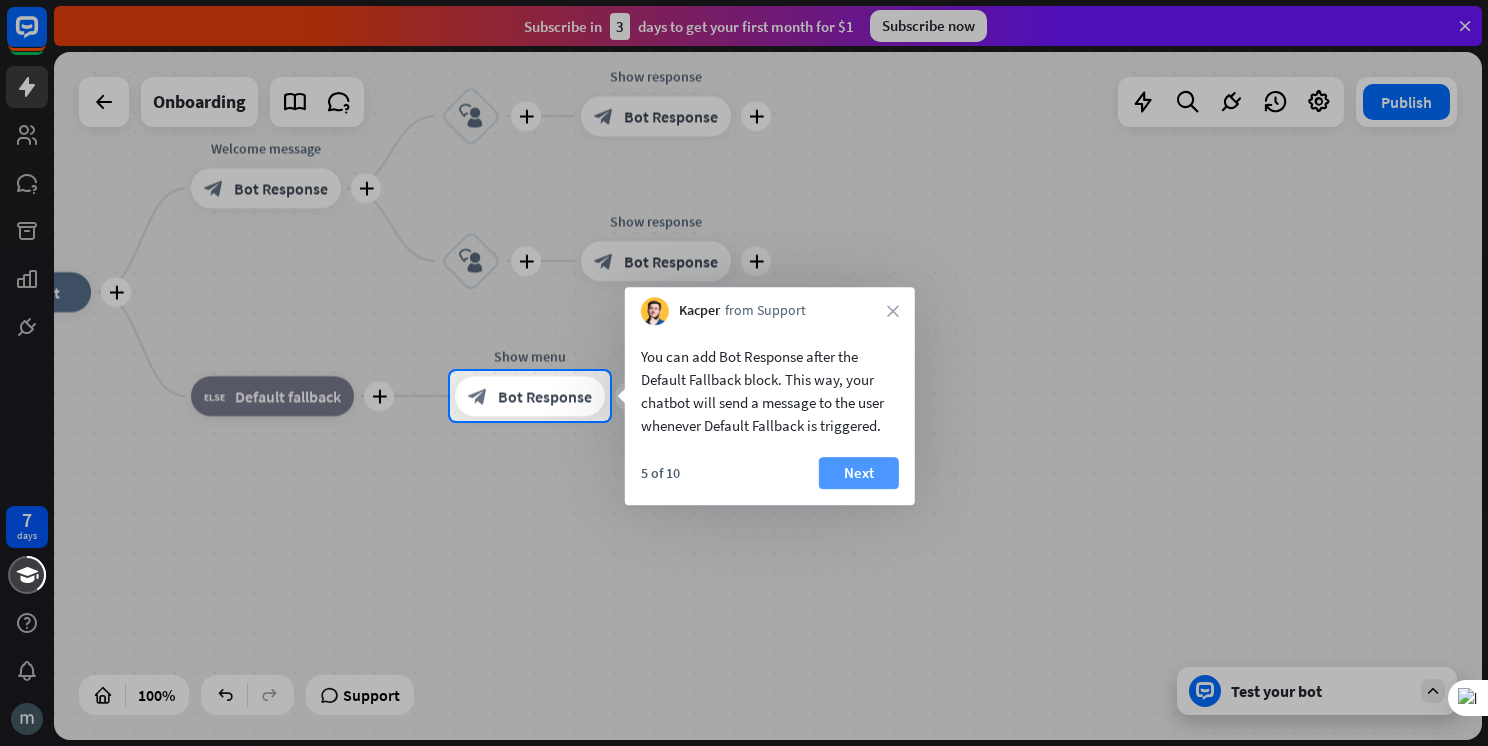 click on "Next" at bounding box center (859, 473) 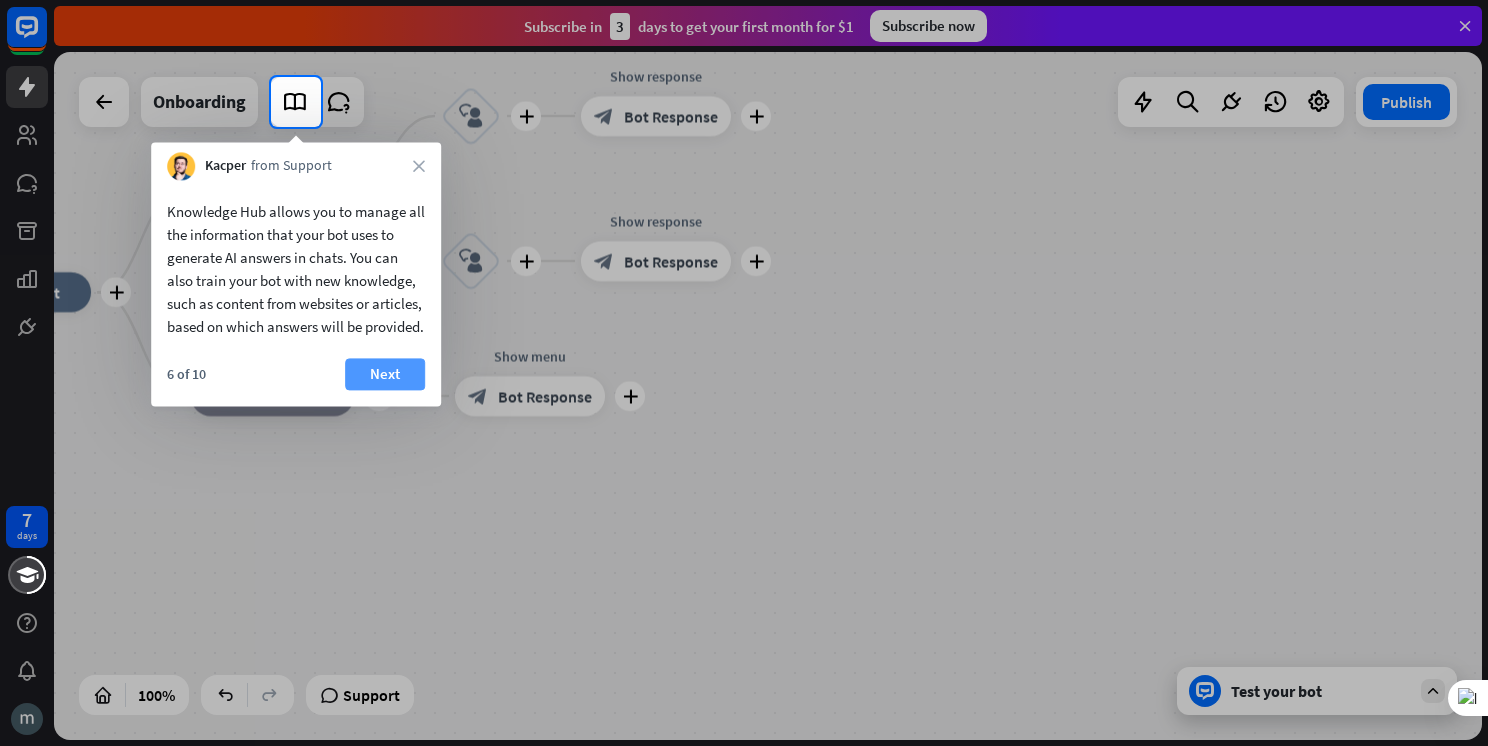 click on "Next" at bounding box center [385, 374] 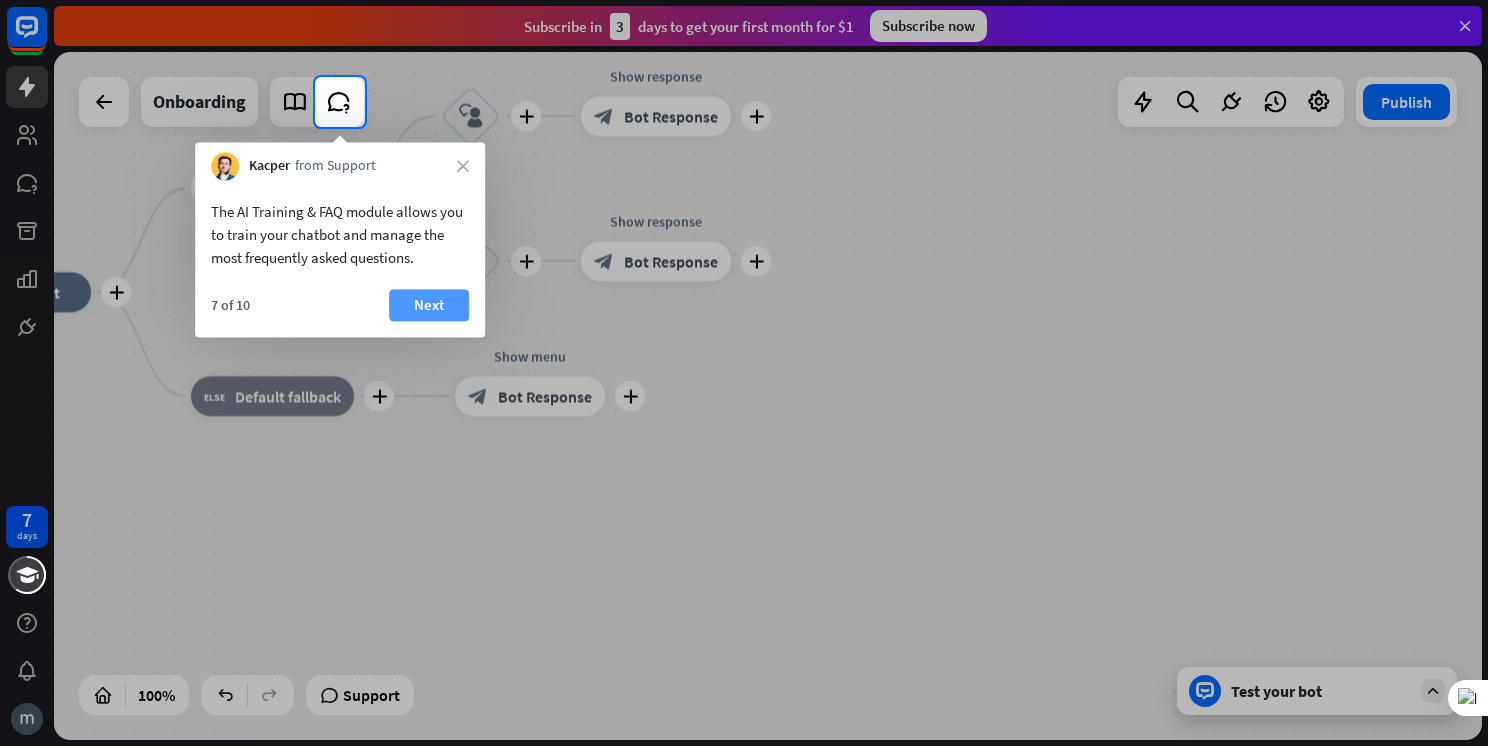 click on "Next" at bounding box center [429, 305] 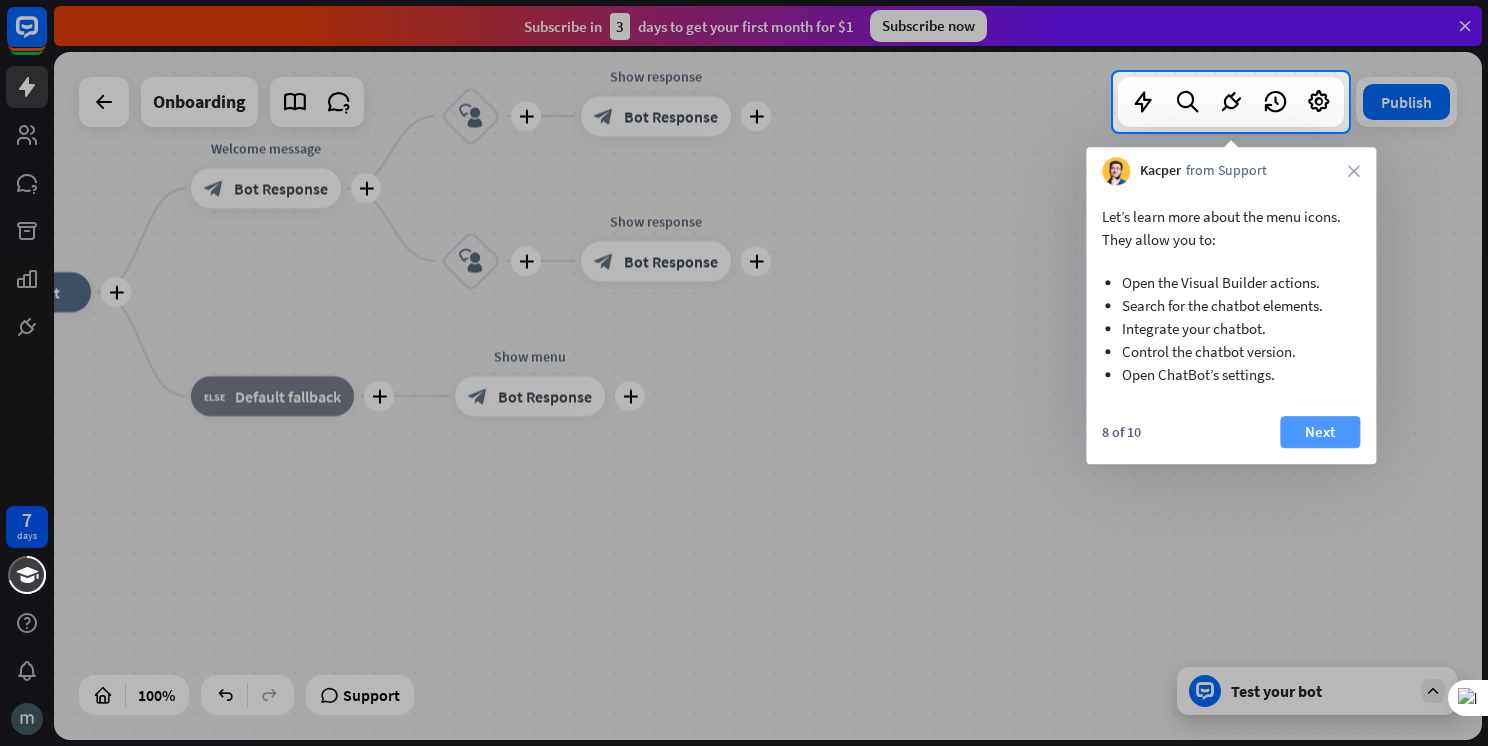 click on "Next" at bounding box center (1320, 432) 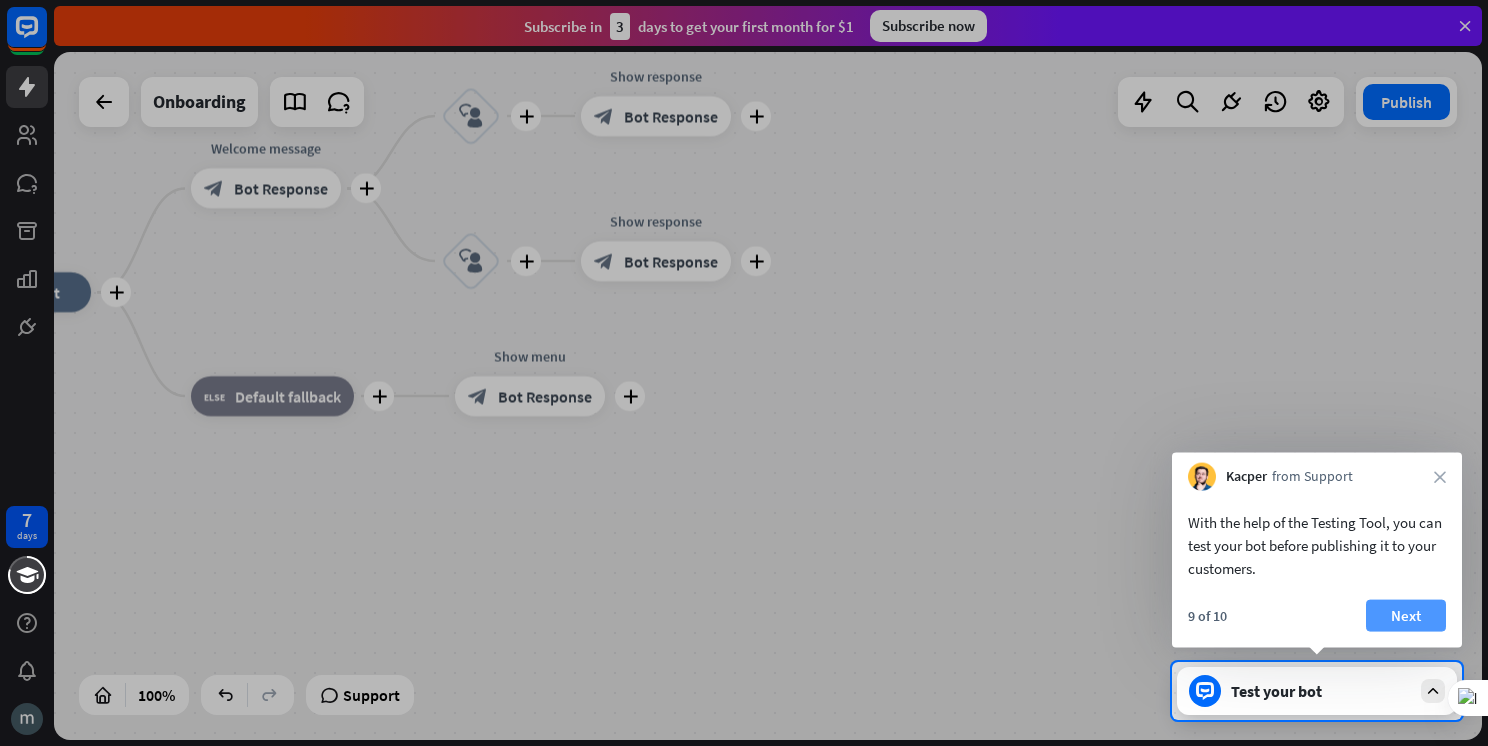 click on "Next" at bounding box center (1406, 616) 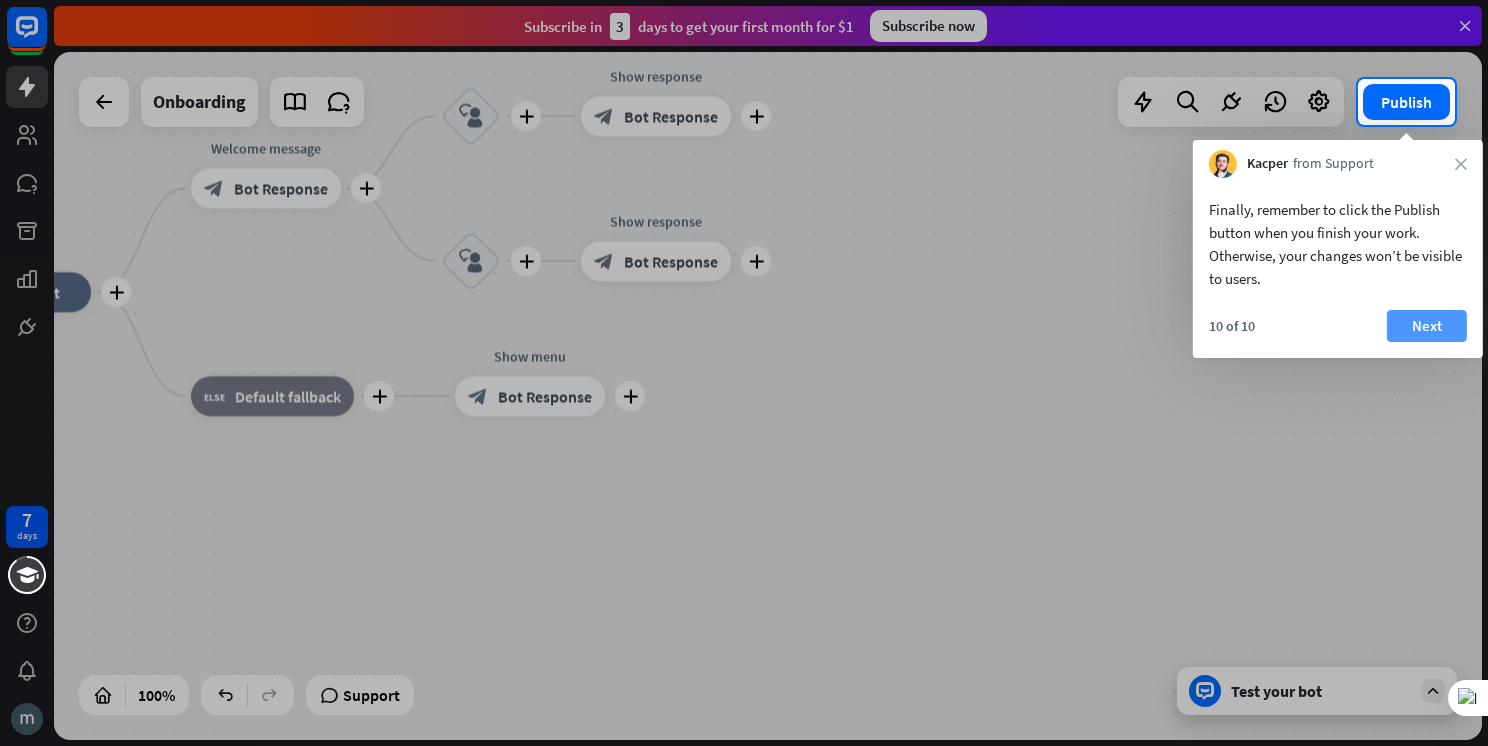 click on "Next" at bounding box center [1427, 326] 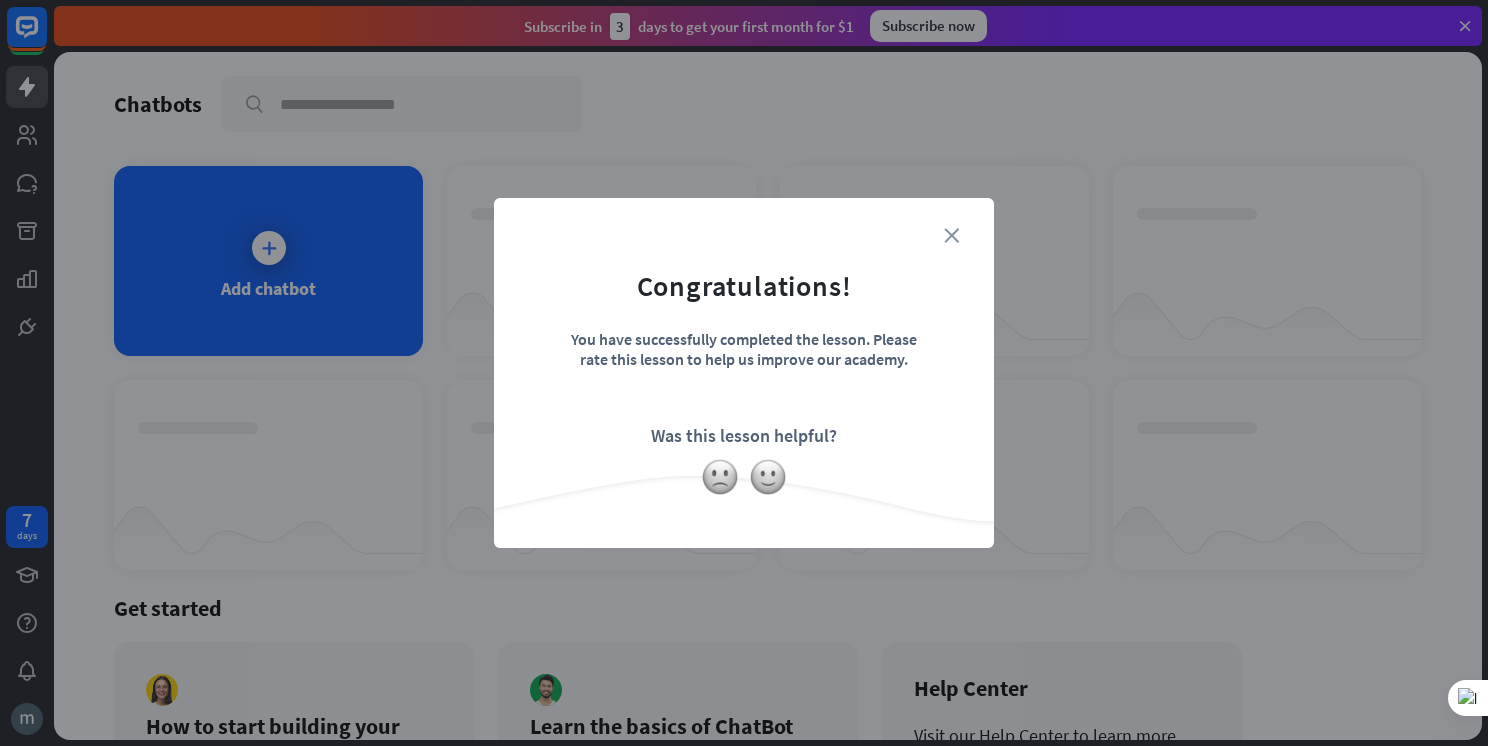 click on "close" at bounding box center [951, 235] 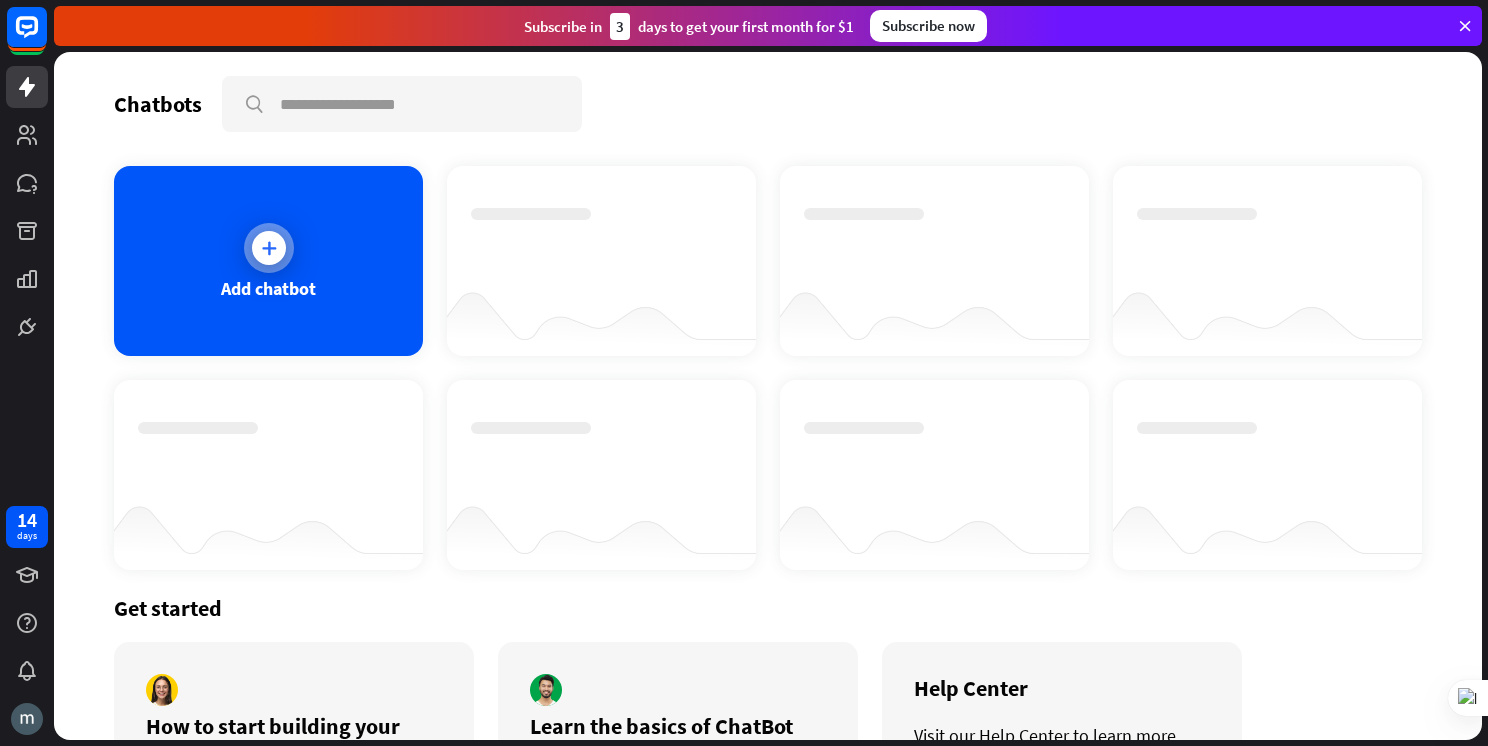 click on "Add chatbot" at bounding box center [268, 261] 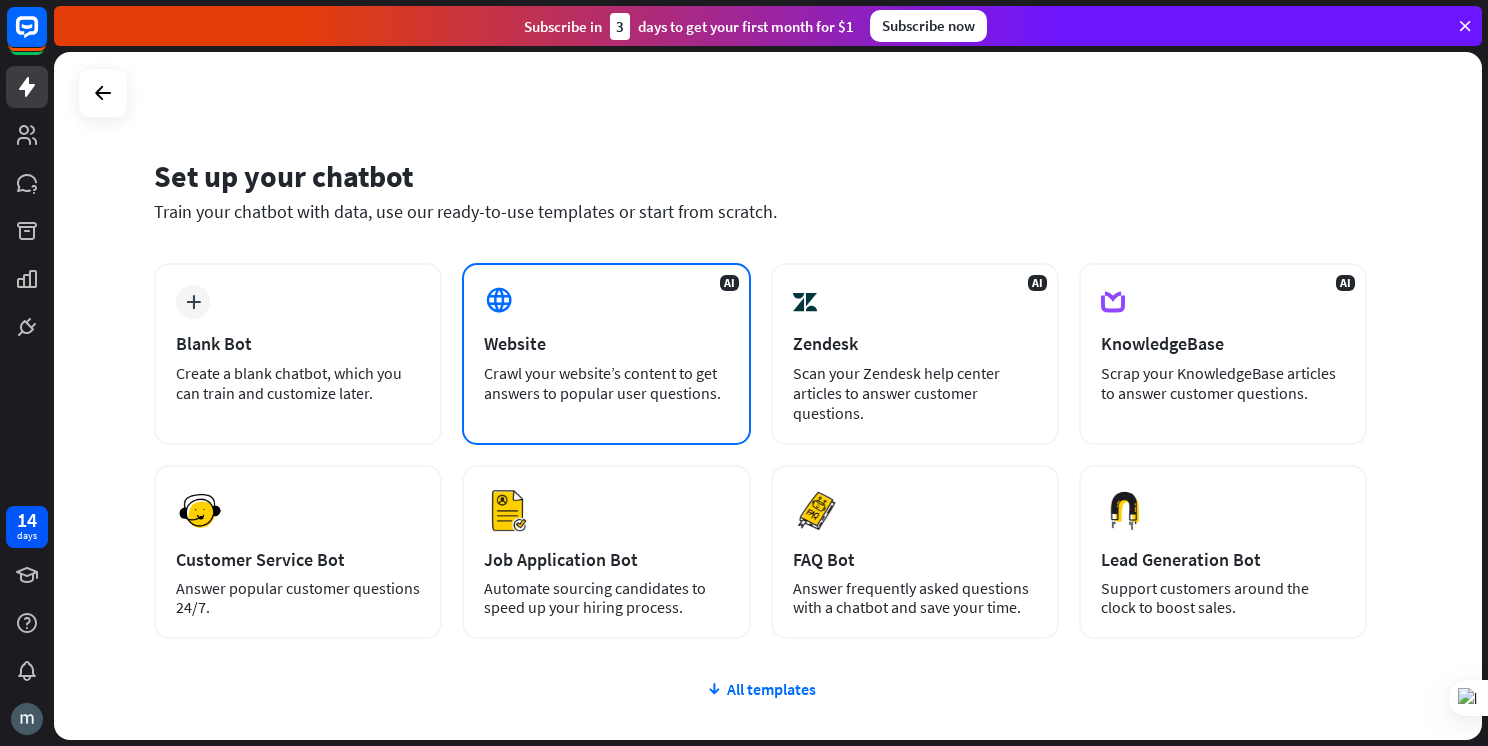 click on "Crawl your website’s content to get answers to
popular user questions." at bounding box center [606, 383] 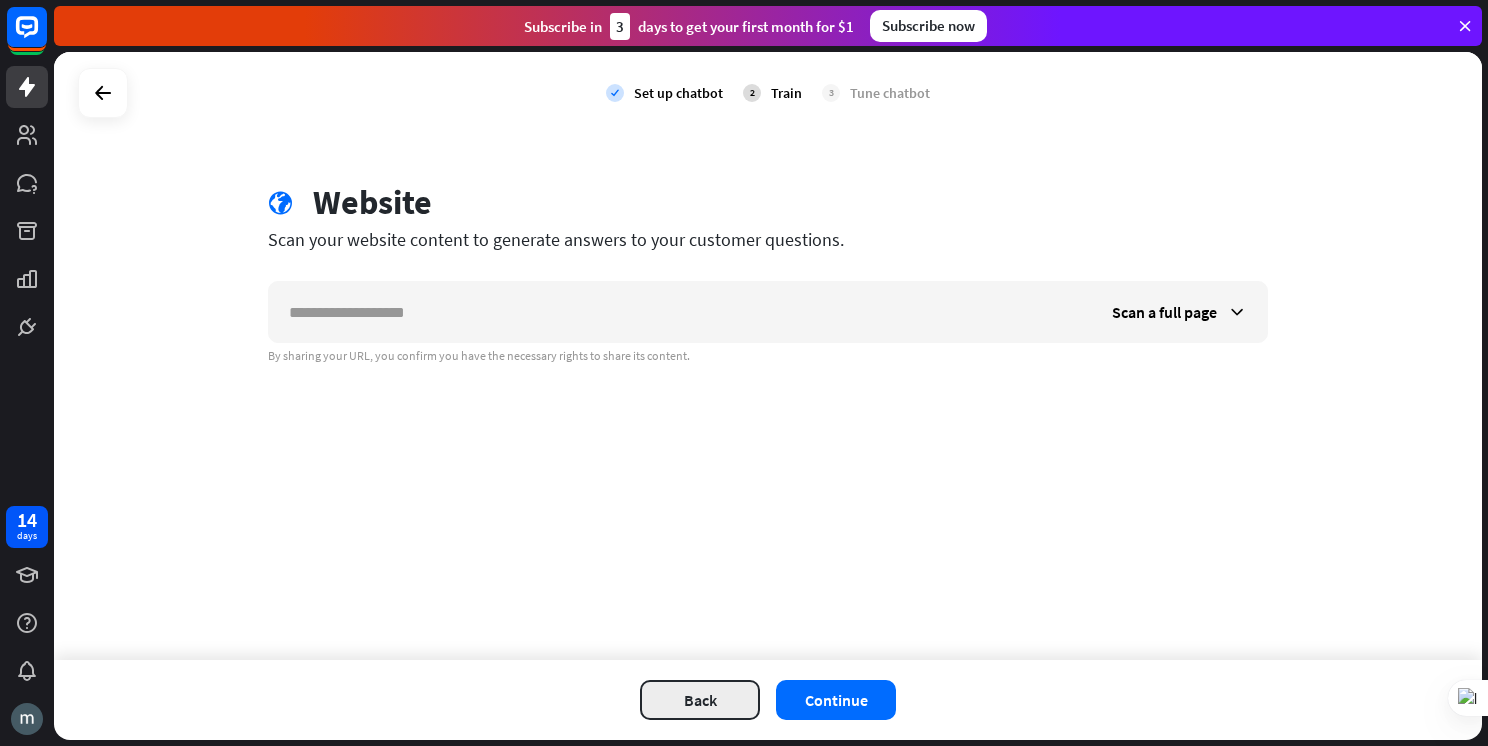 click on "Back" at bounding box center (700, 700) 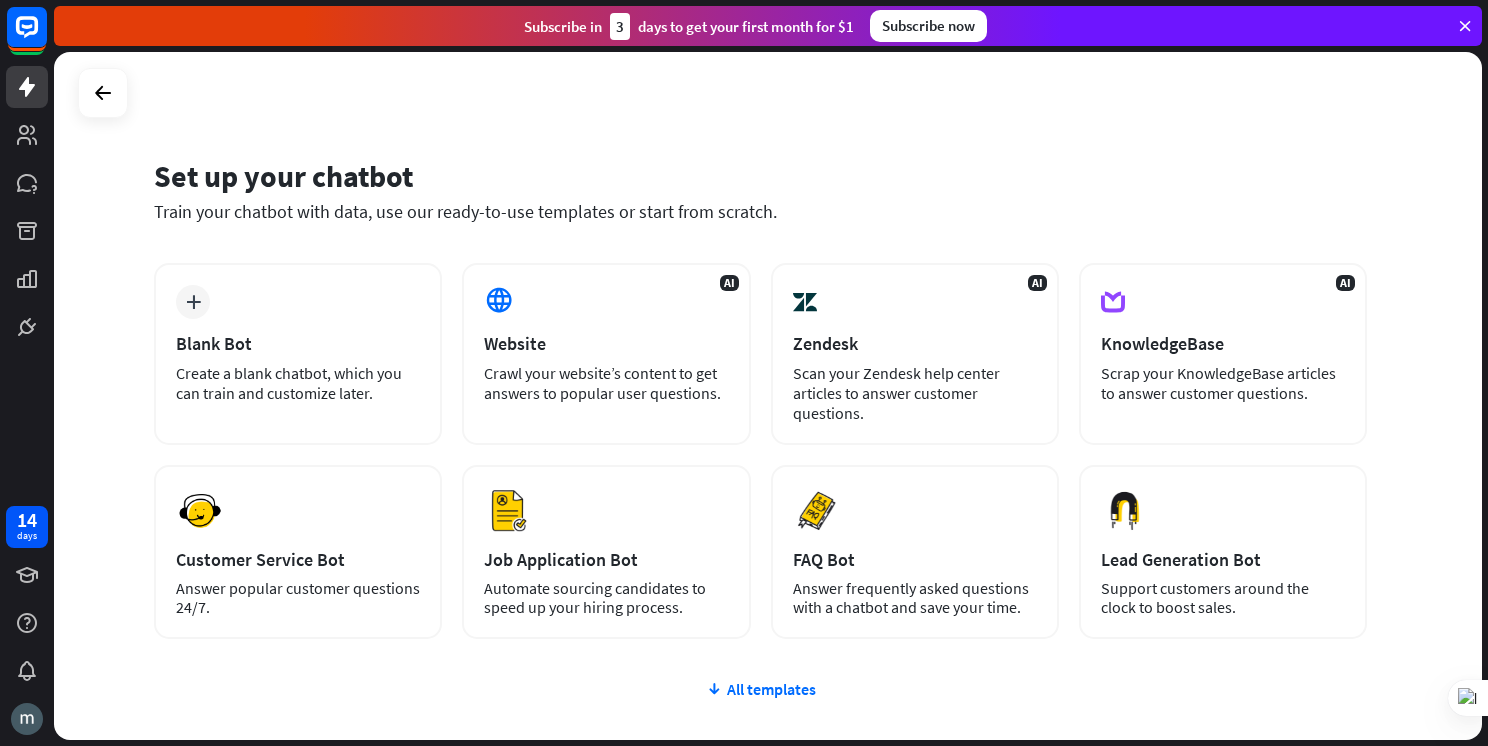 click on "All templates" at bounding box center [760, 689] 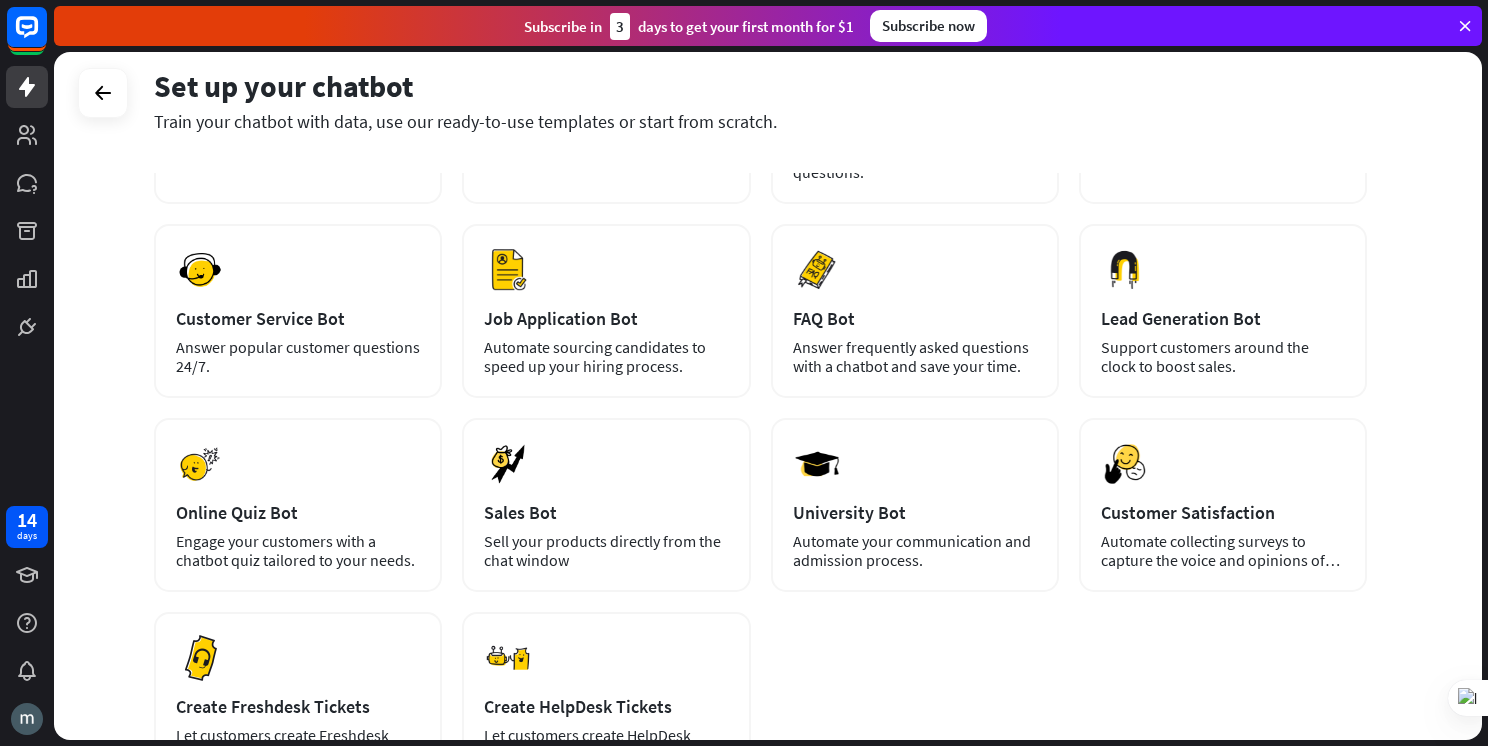 scroll, scrollTop: 360, scrollLeft: 0, axis: vertical 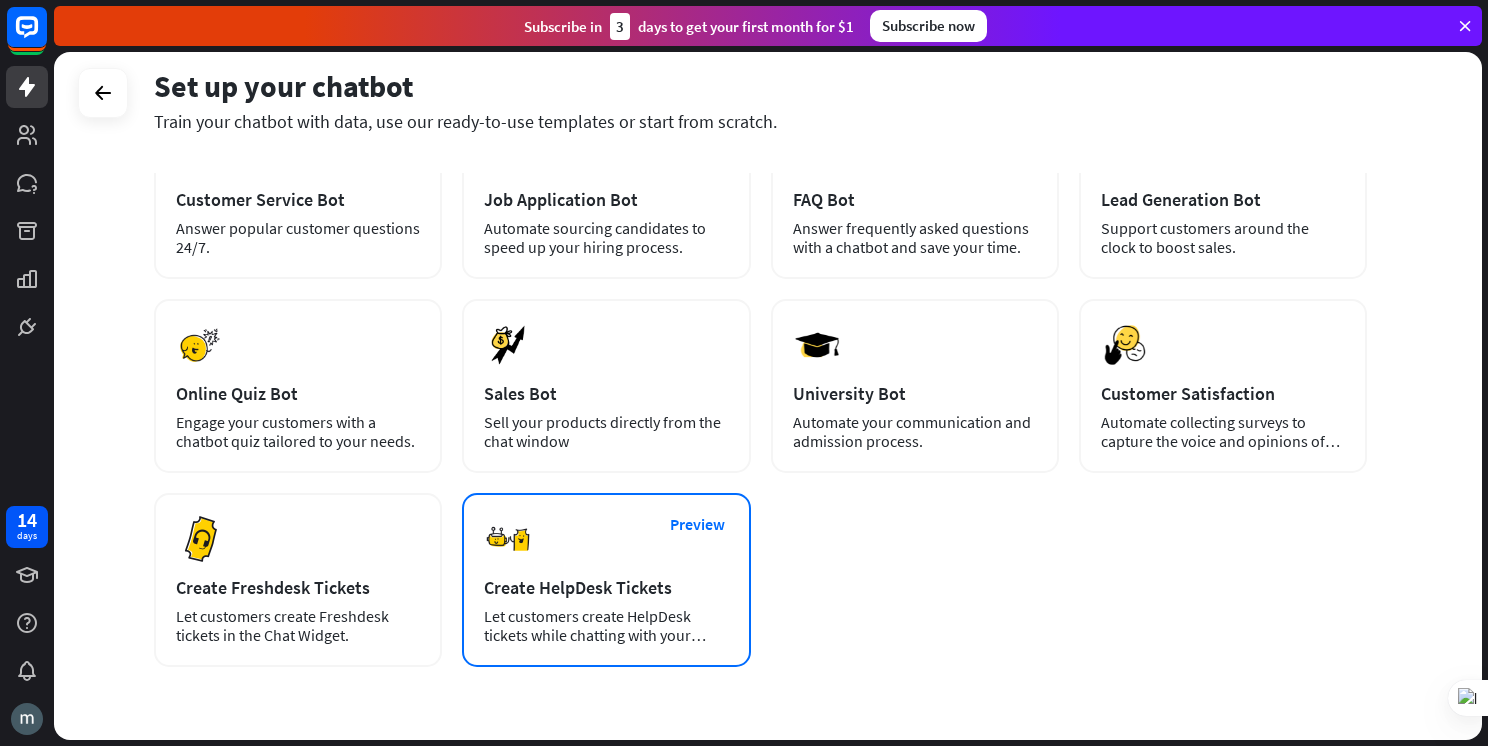 click on "Let customers create HelpDesk tickets while chatting with your chatbot." at bounding box center (606, 626) 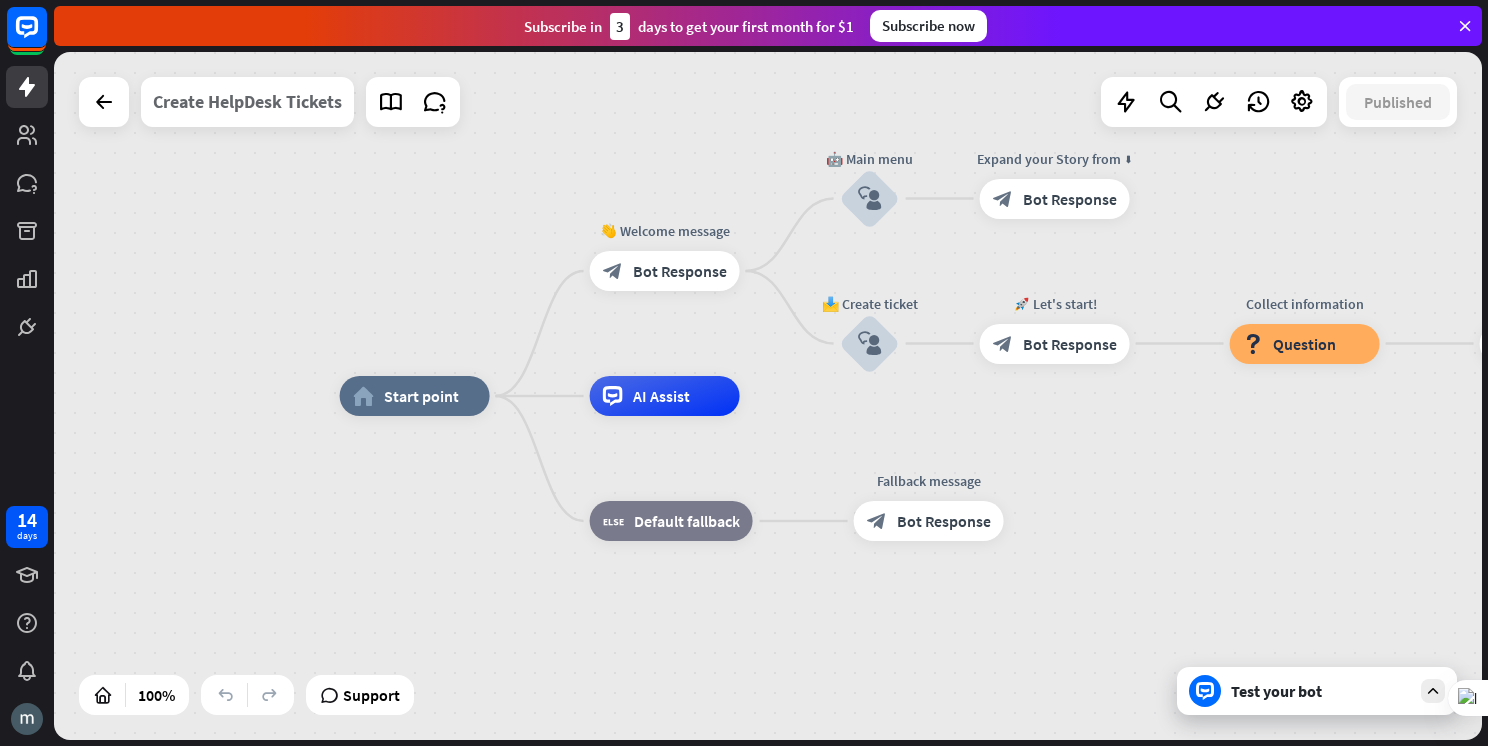 click on "Create HelpDesk Tickets" at bounding box center [247, 102] 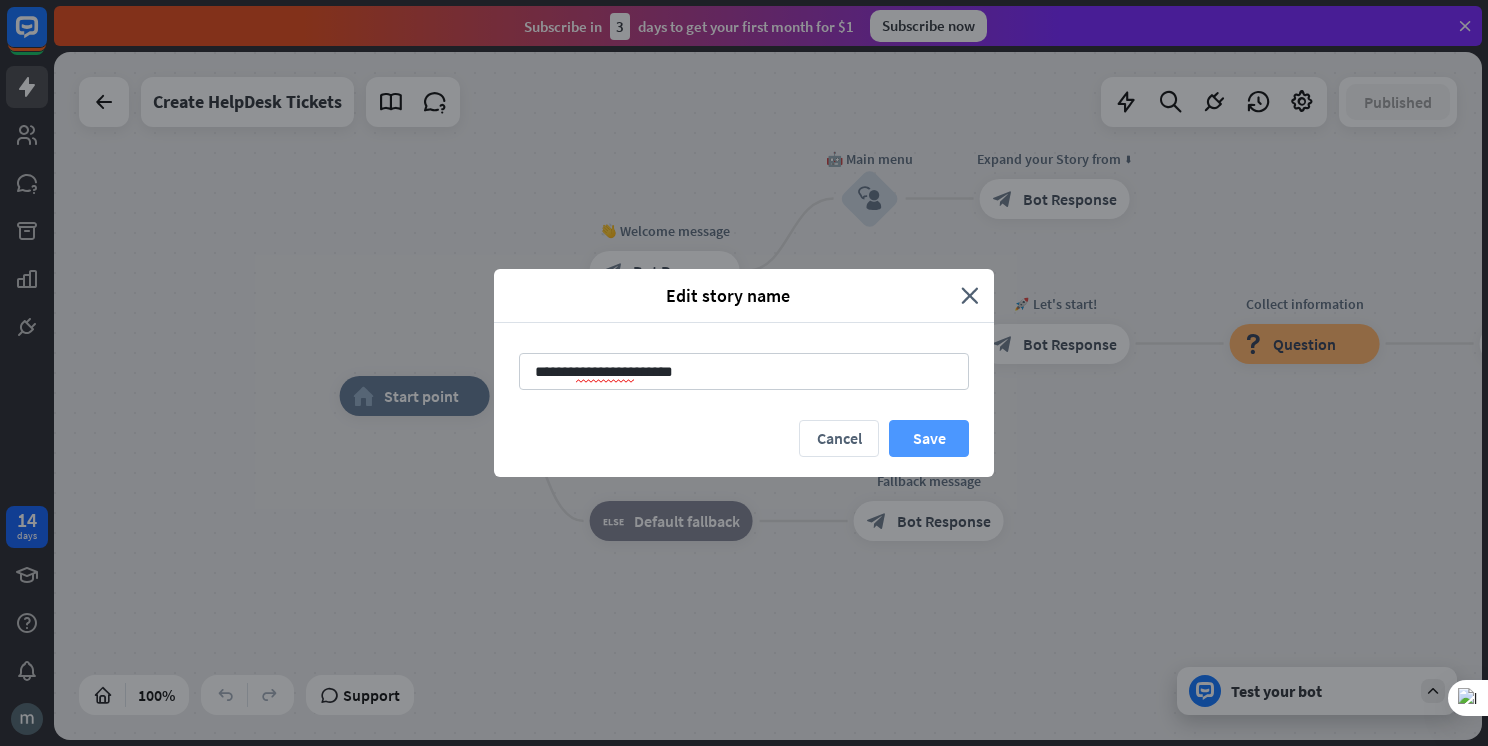 click on "Save" at bounding box center (929, 438) 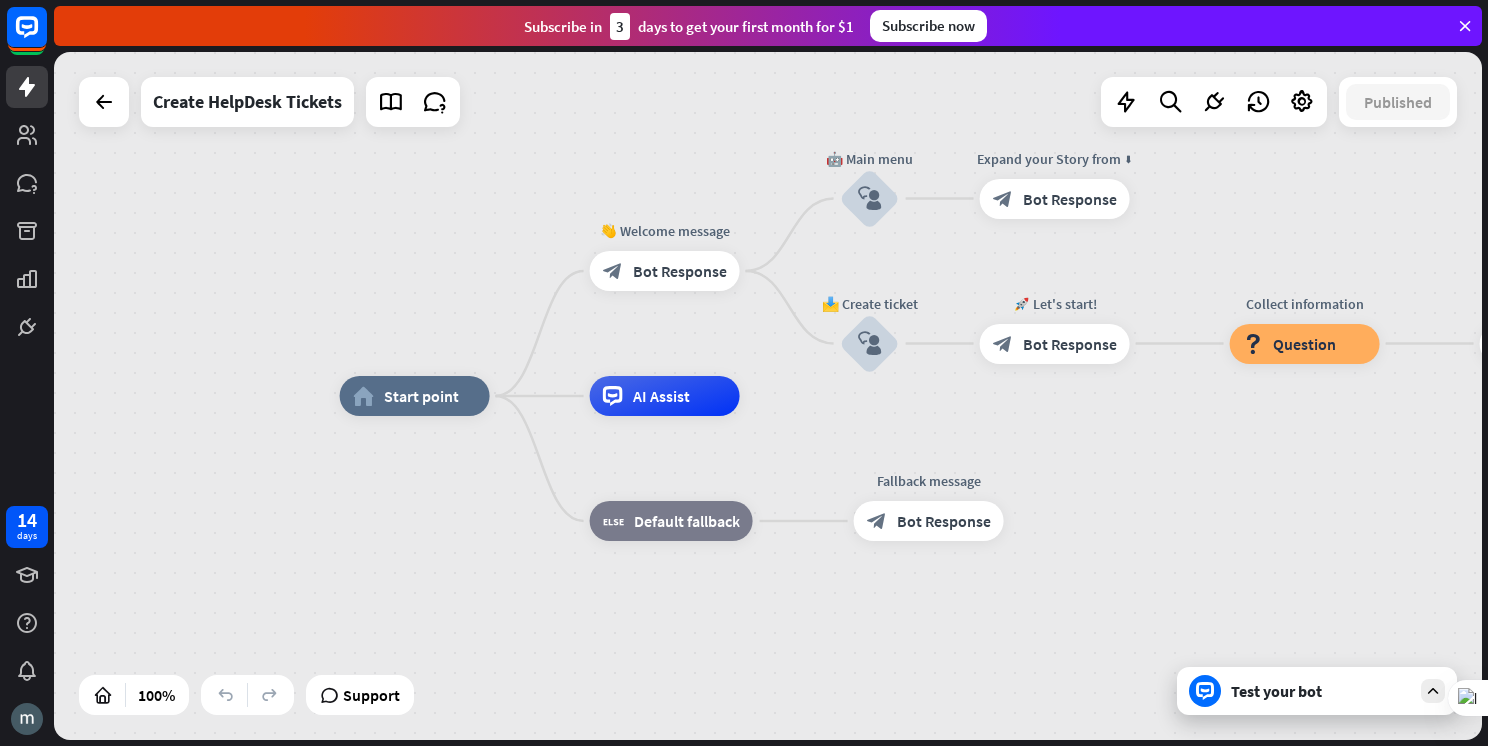 click on "Test your bot" at bounding box center (1321, 691) 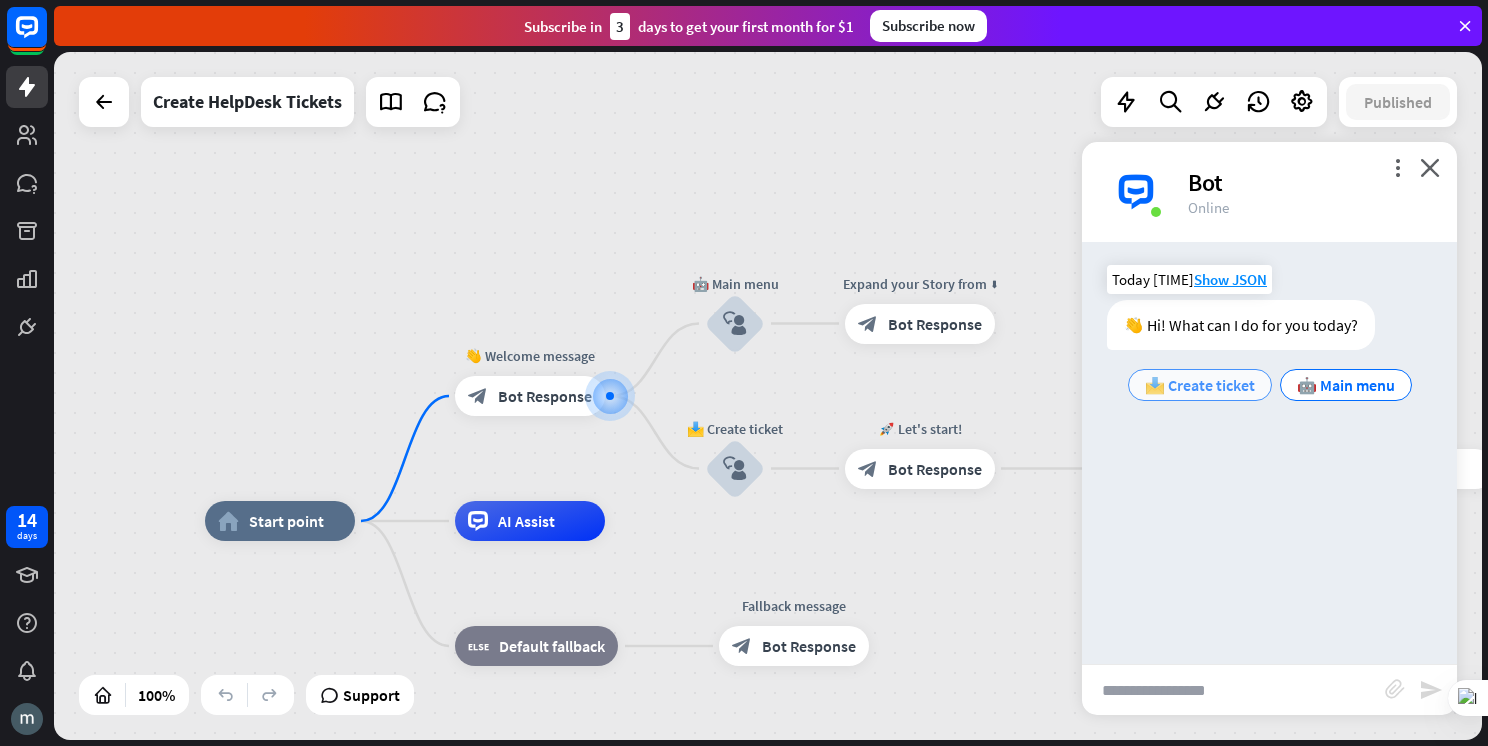 click on "📩 Create ticket" at bounding box center [1200, 385] 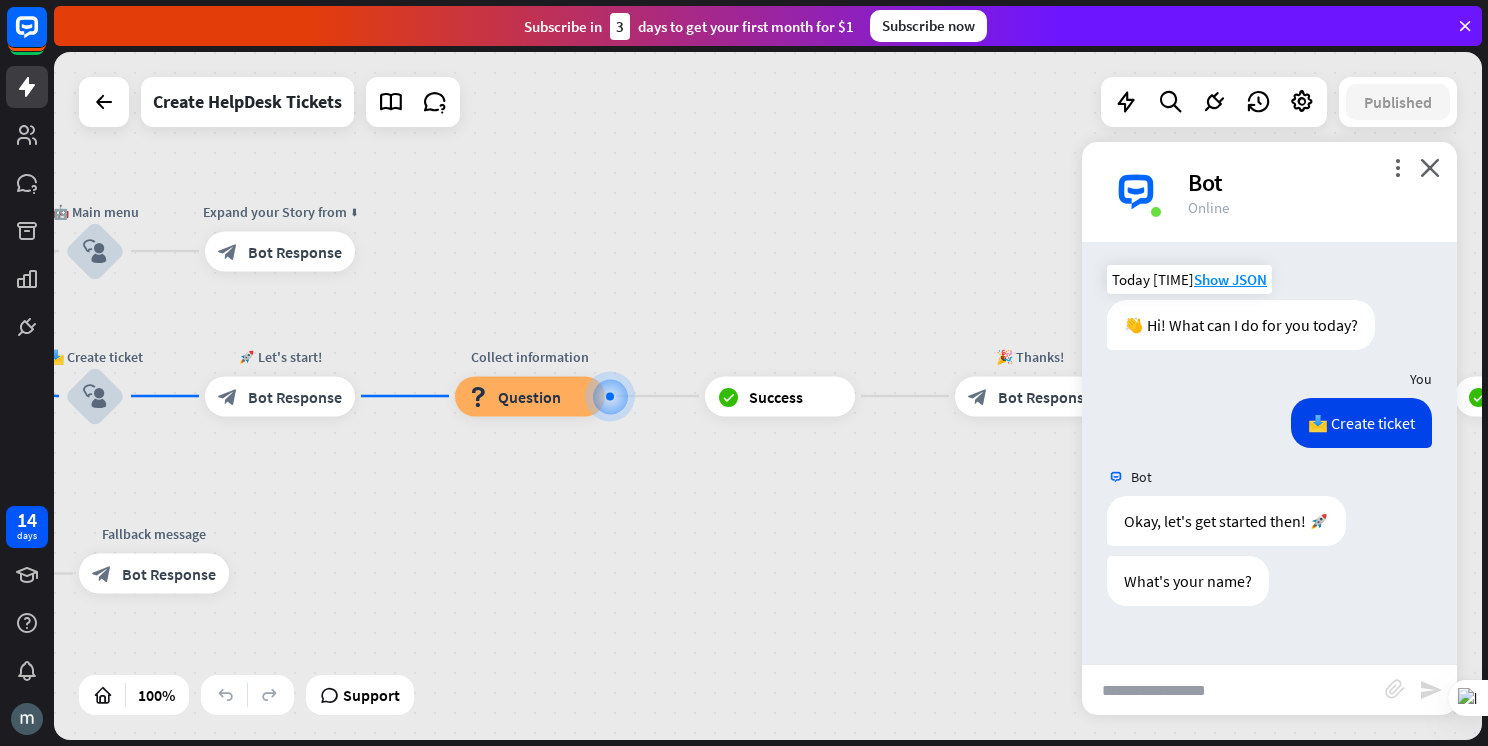 click at bounding box center [1233, 690] 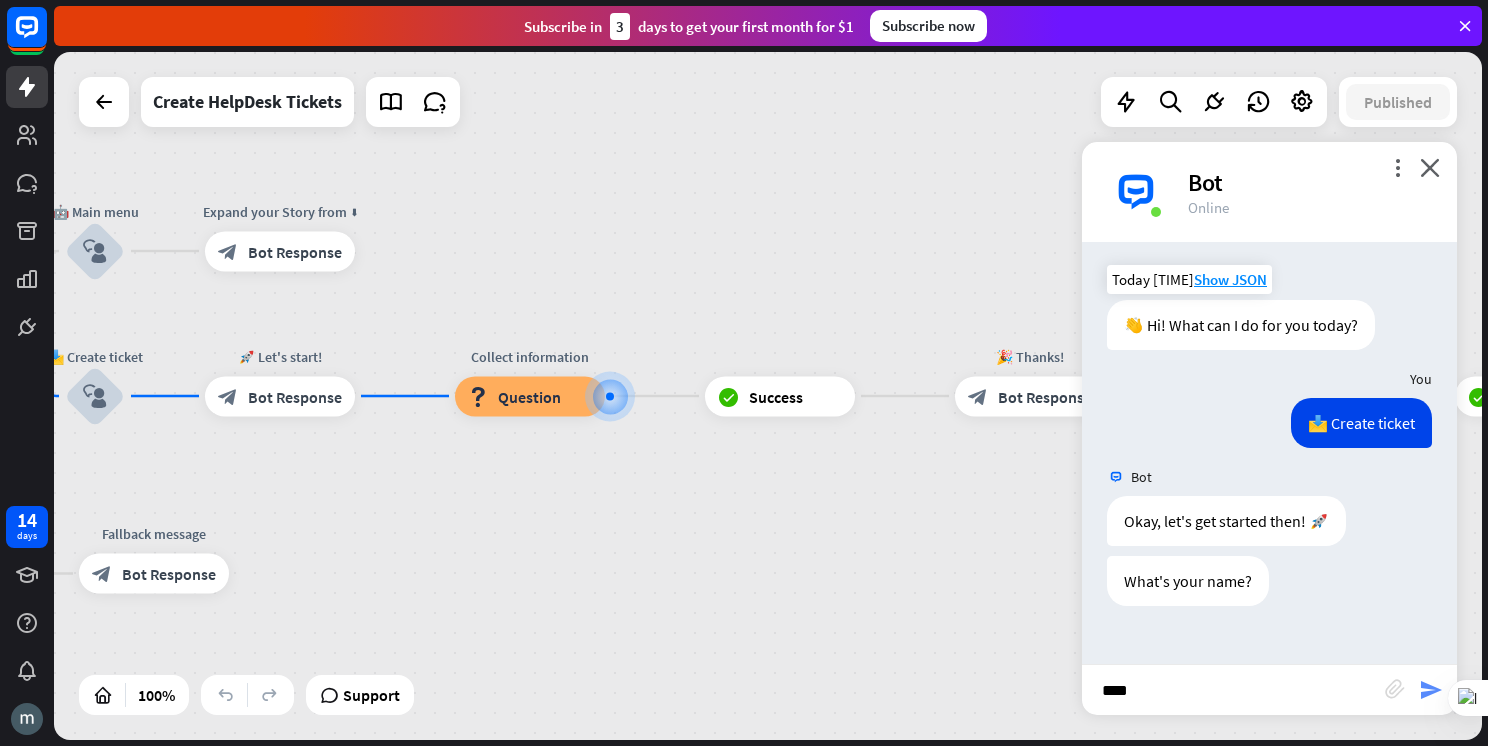 type on "****" 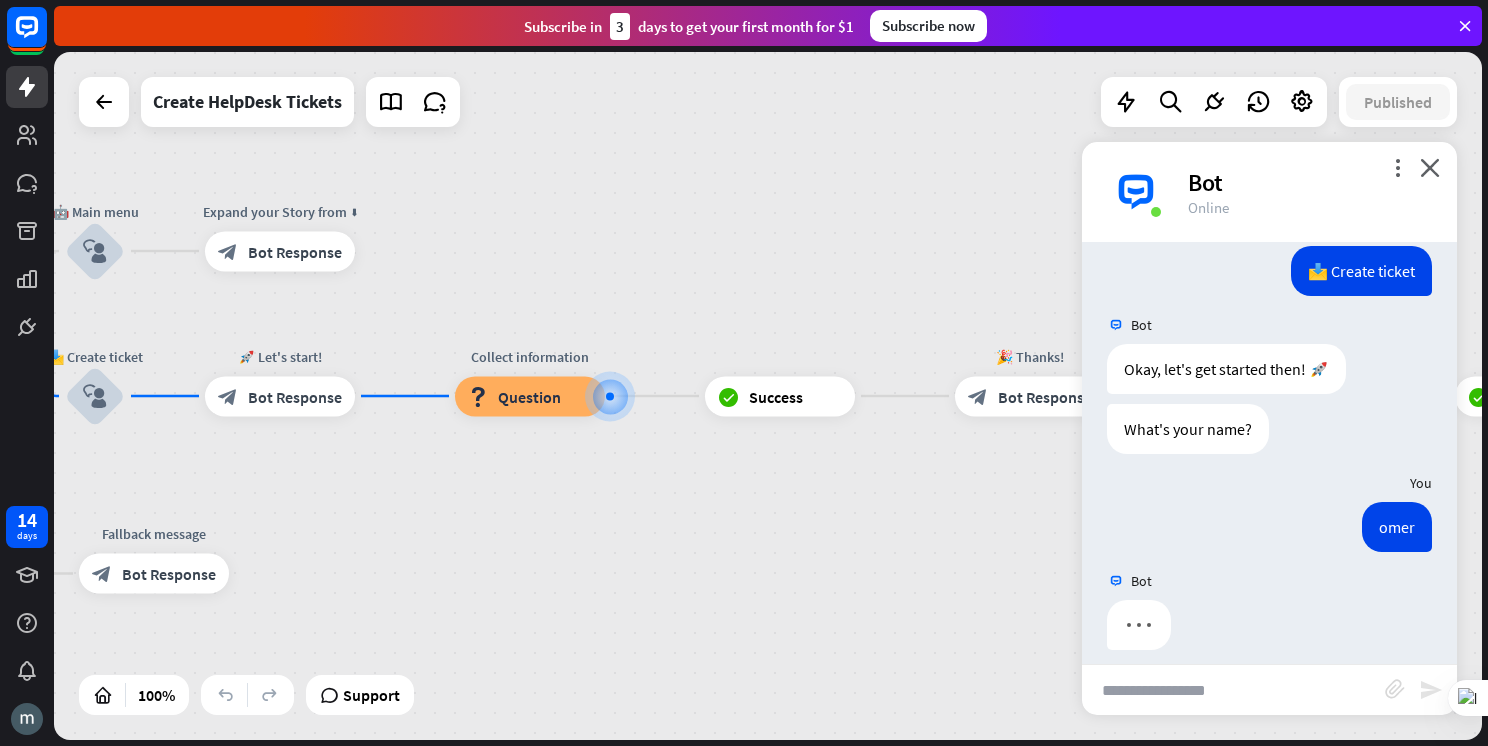 scroll, scrollTop: 167, scrollLeft: 0, axis: vertical 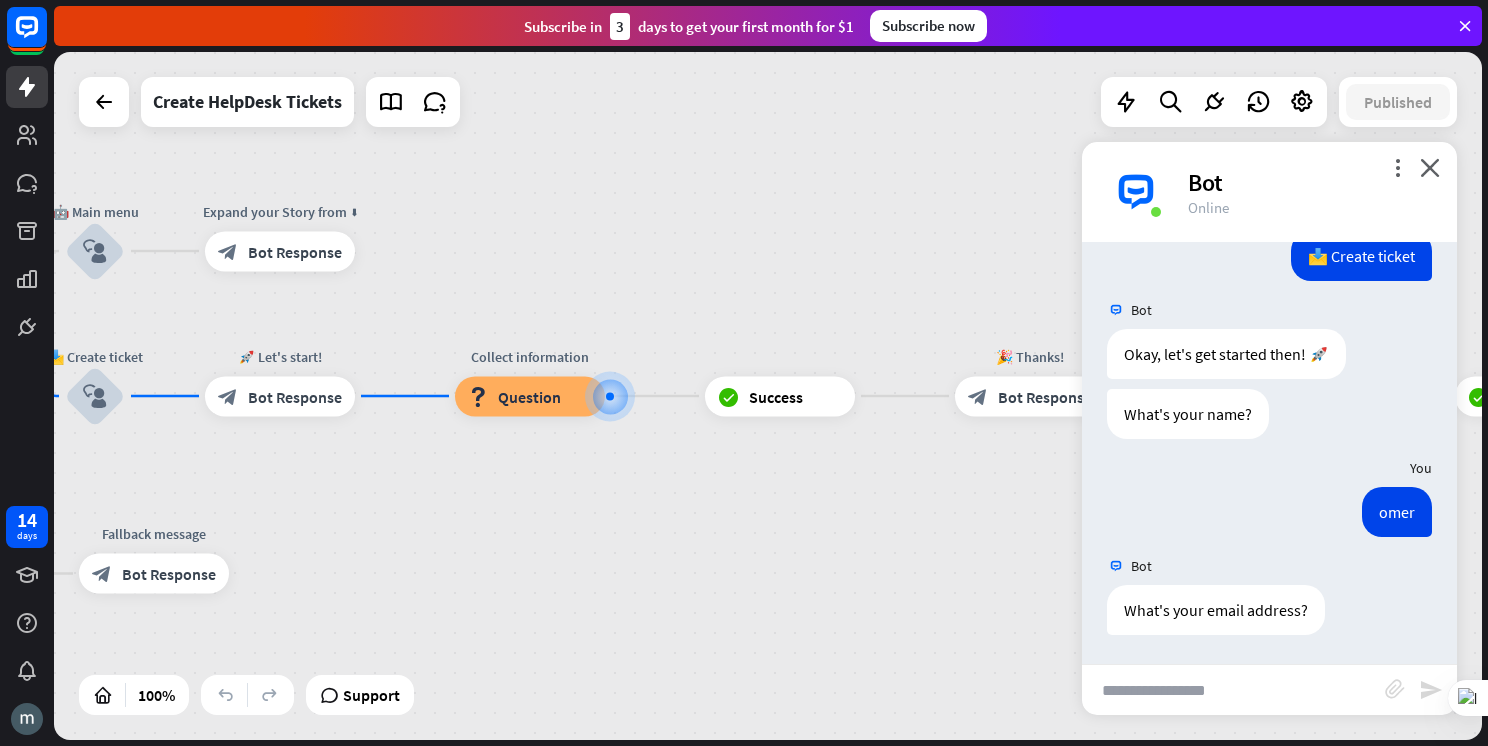 click at bounding box center [1233, 690] 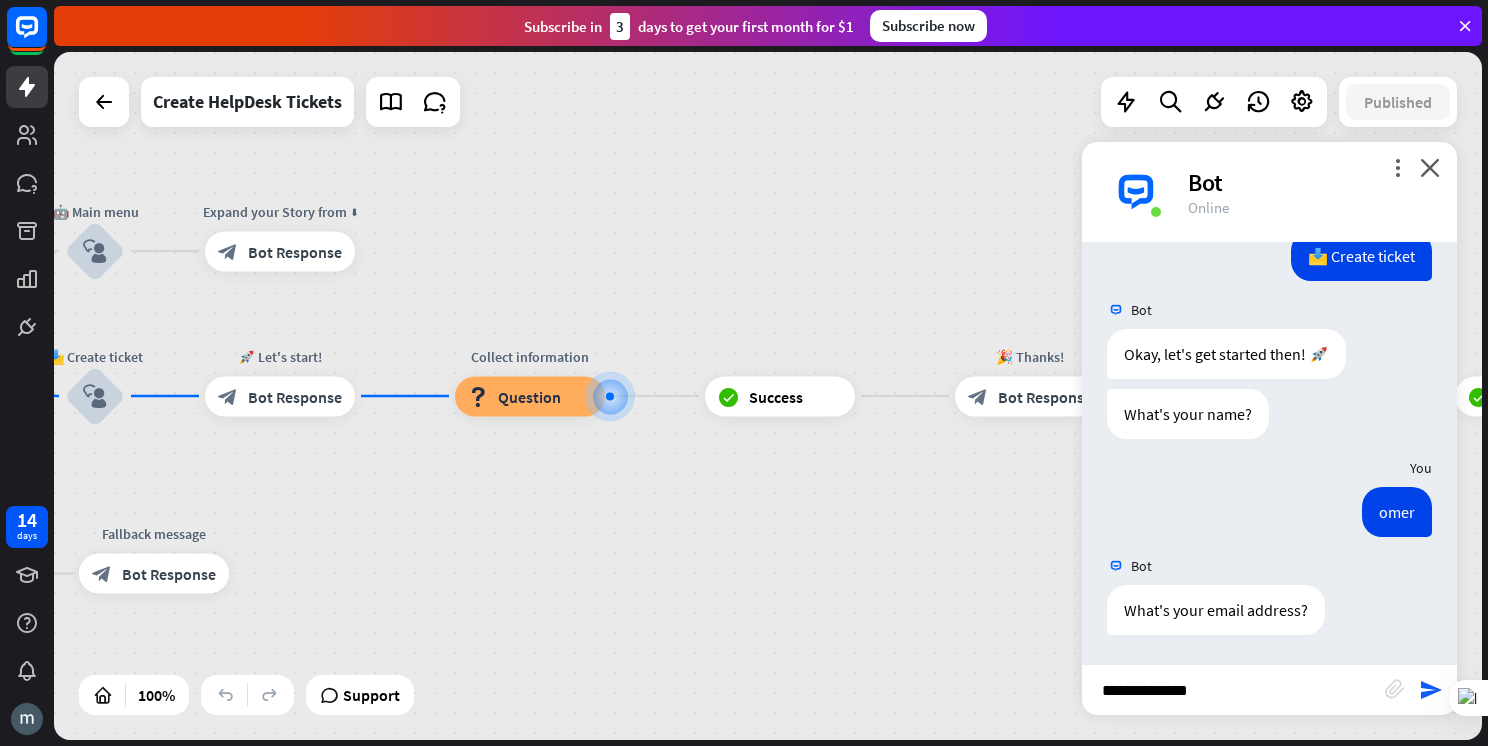 click on "**********" at bounding box center (1233, 690) 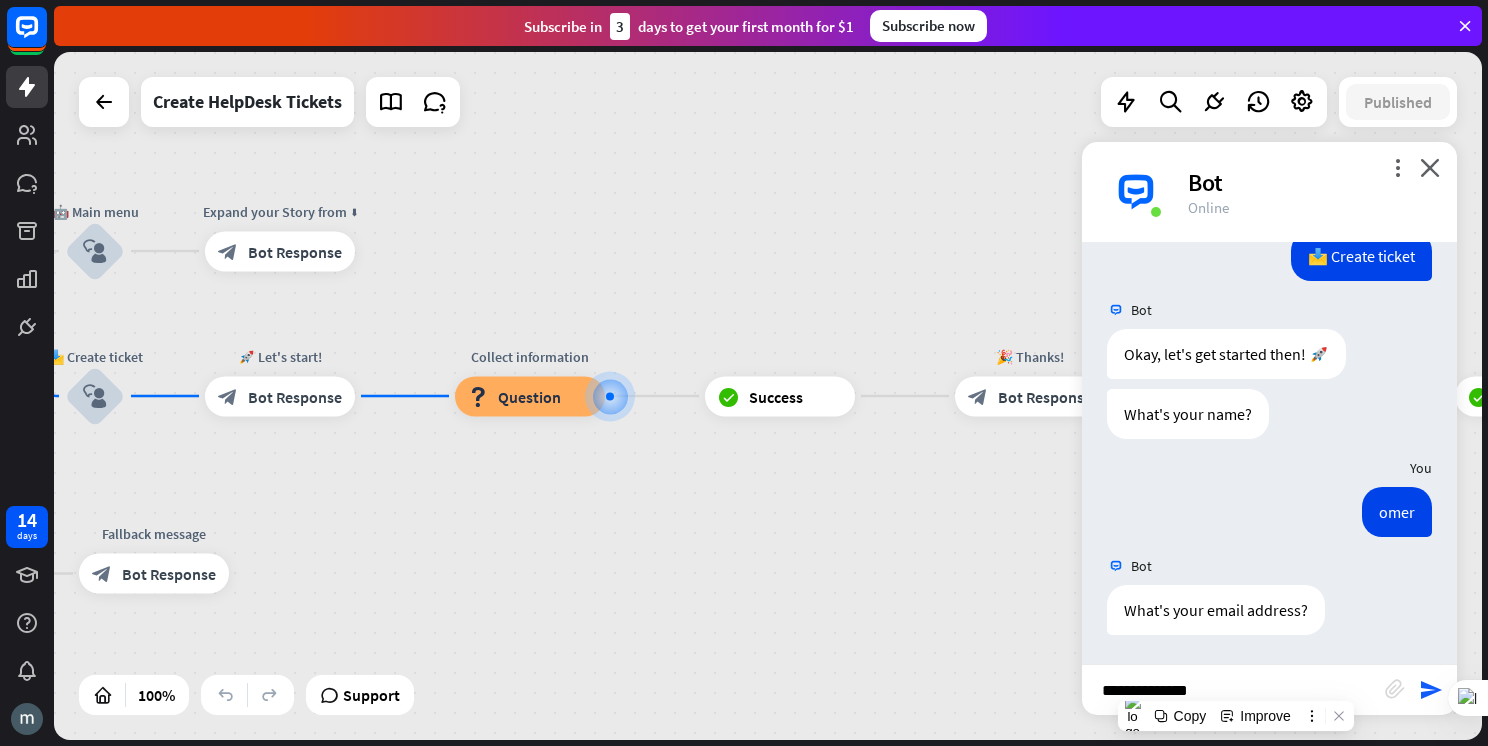 click on "home_2   Start point                 👋 Welcome message   block_bot_response   Bot Response                 🤖 Main menu   block_user_input                 Expand your Story from ⬇   block_bot_response   Bot Response                 📩 Create ticket   block_user_input                 🚀 Let's start!   block_bot_response   Bot Response                 Collect information   block_question   Question                       block_success   Success                 🎉 Thanks!   block_bot_response   Bot Response                 Connect to HelpDesk & add collected attributes ⬇         Create ticket                   block_success   Success                 ✅ Ticket created   block_bot_response   Bot Response                     AI Assist                   block_fallback   Default fallback                 Fallback message   block_bot_response   Bot Response" at bounding box center (279, 793) 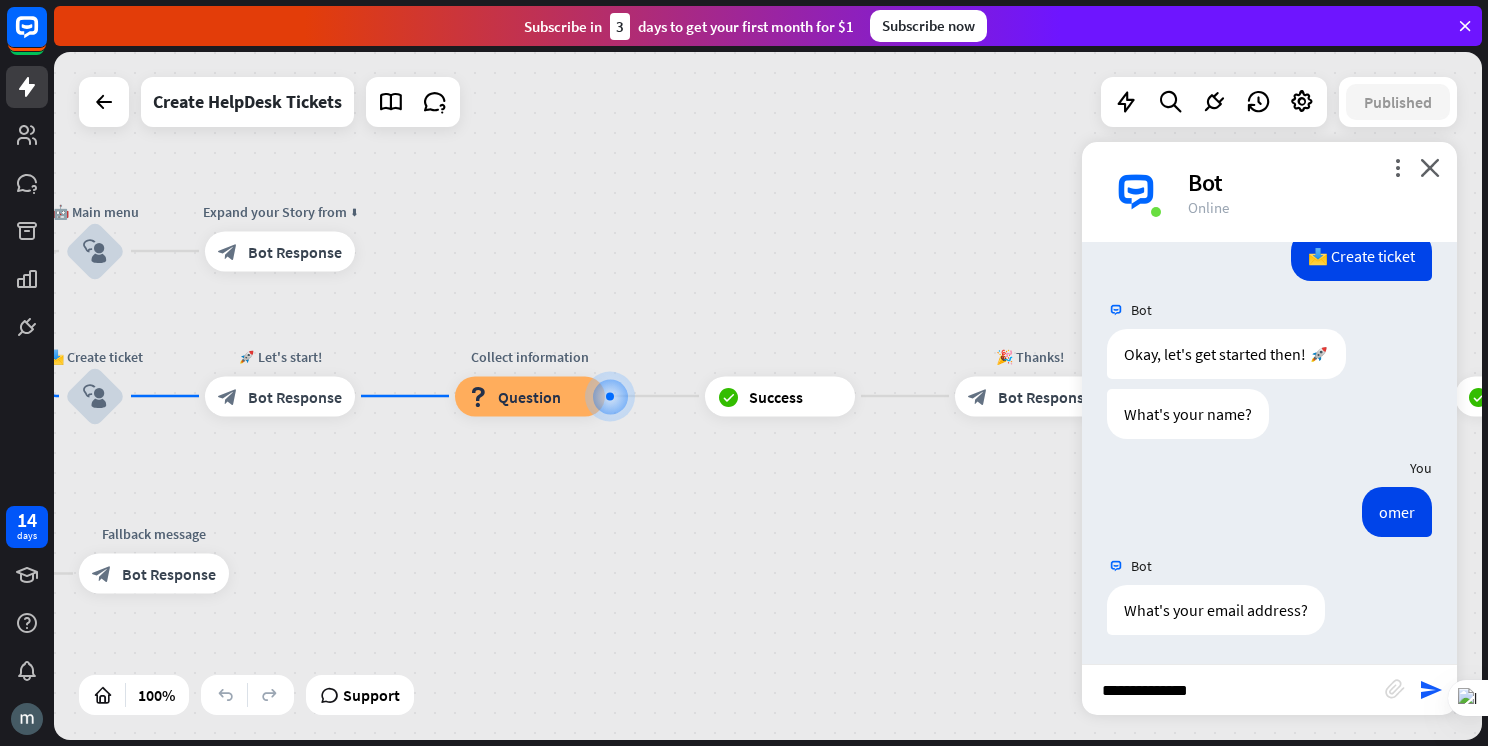 click on "**********" at bounding box center (1233, 690) 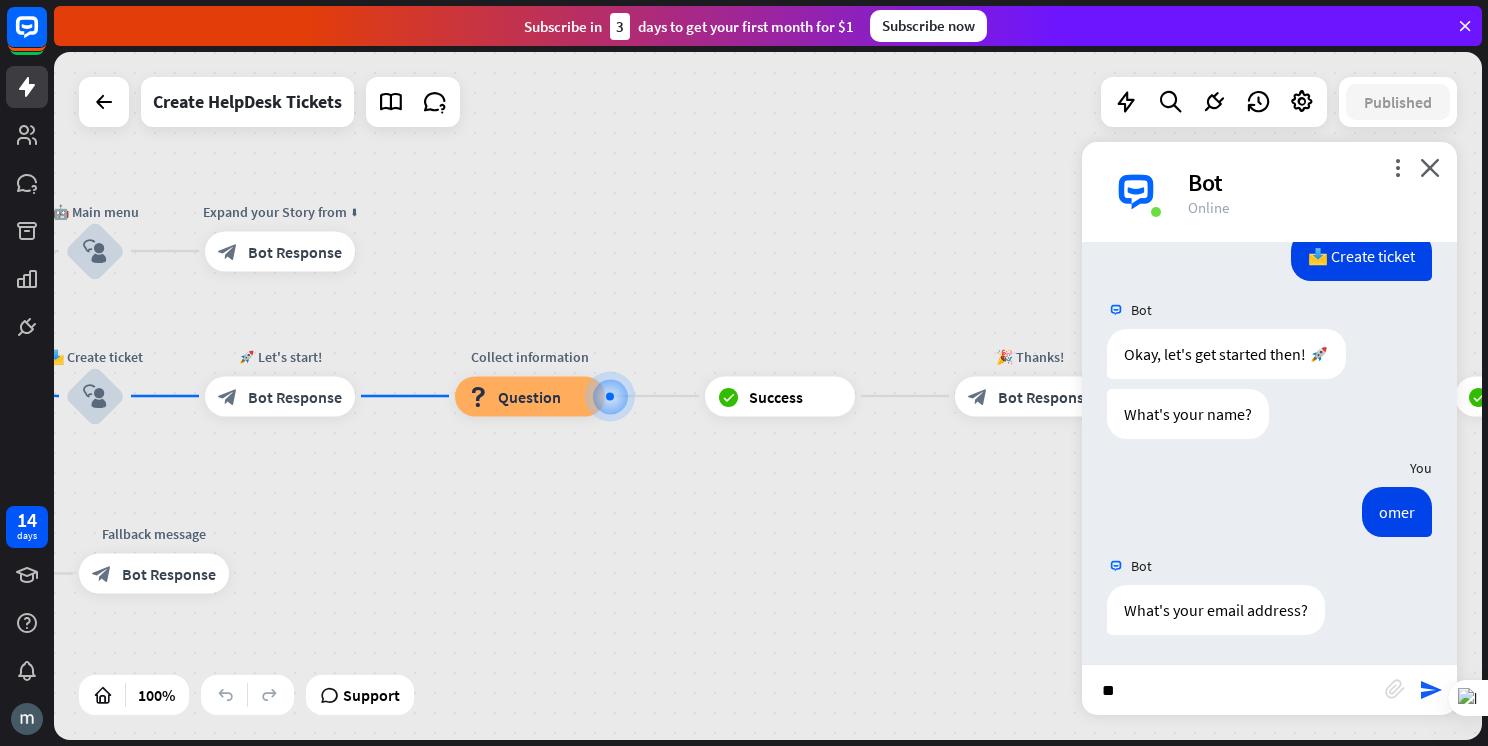 type on "*" 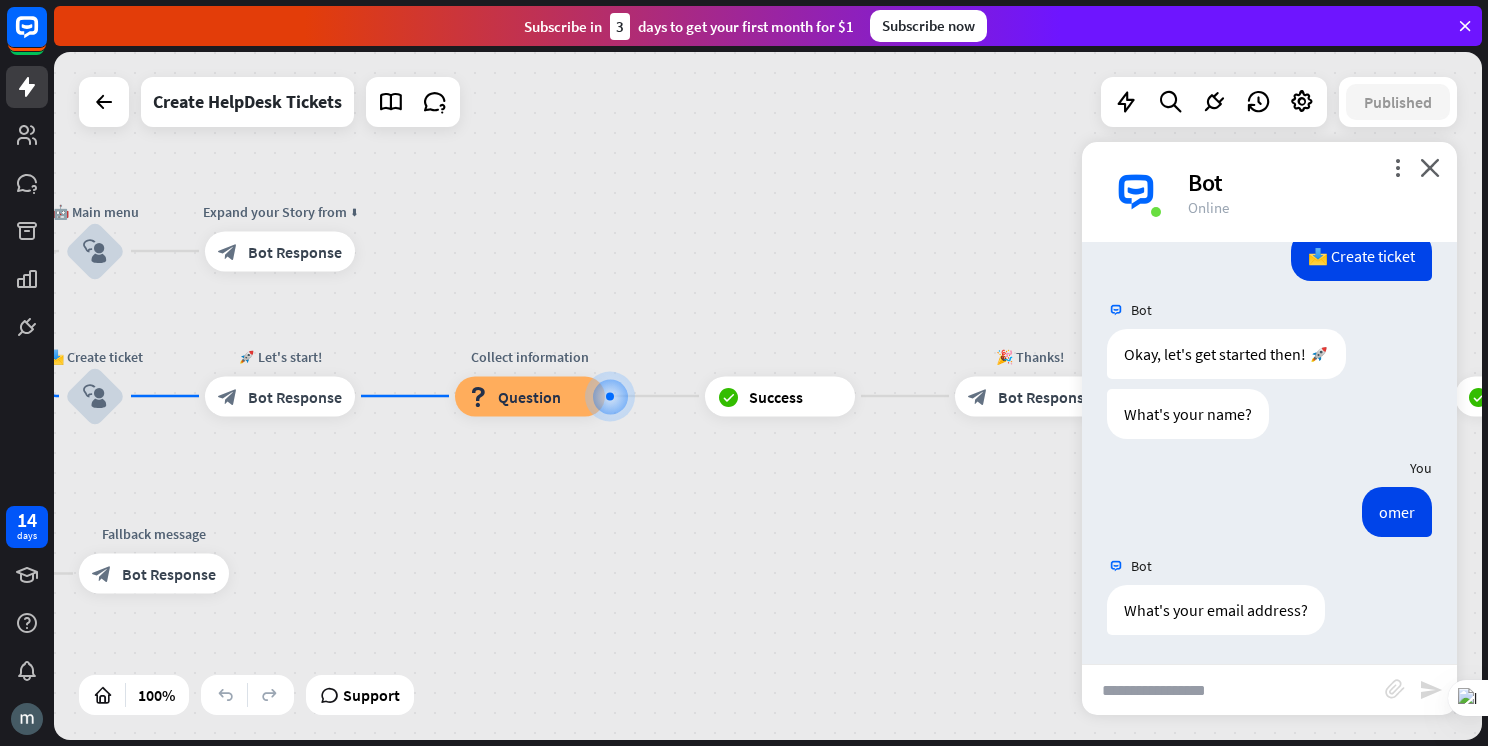 click at bounding box center [1233, 690] 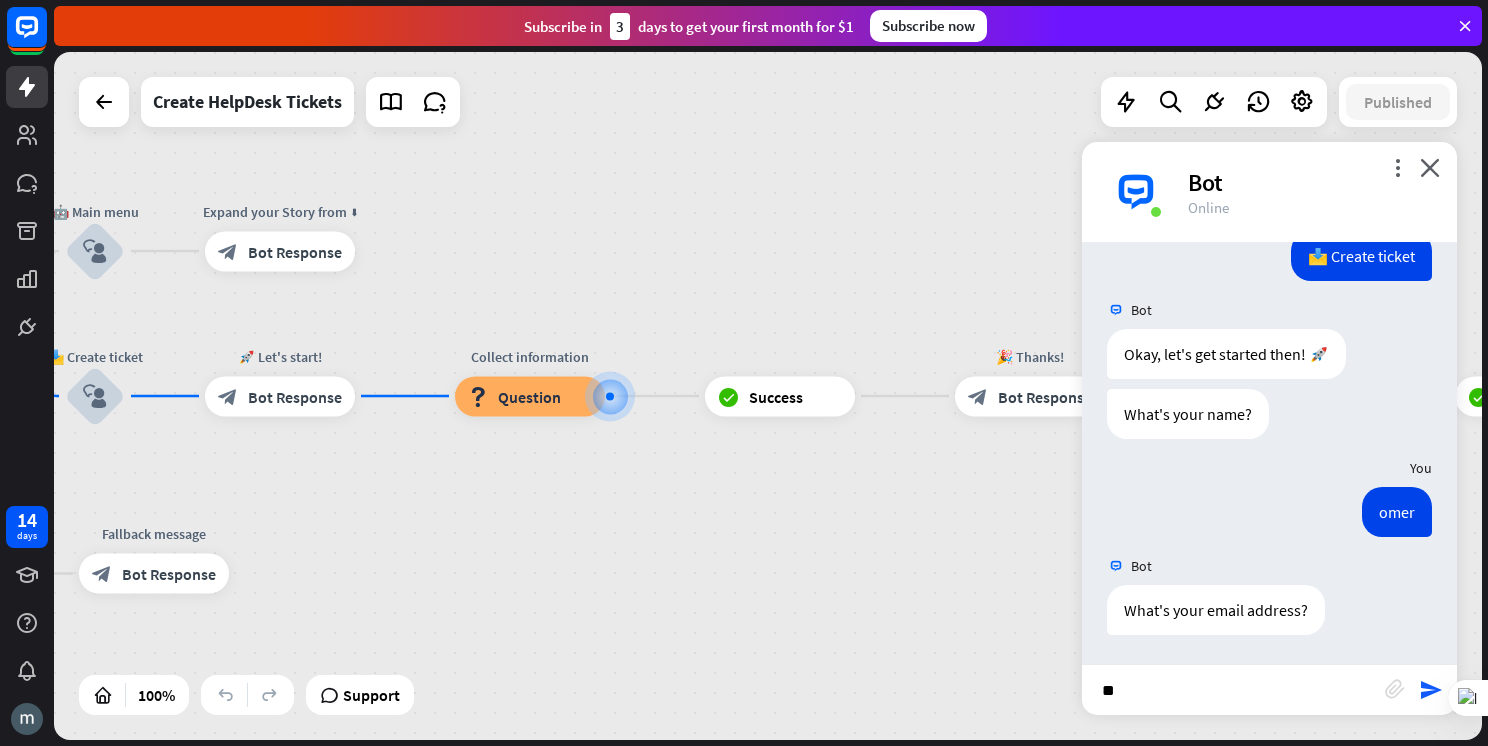 type on "*" 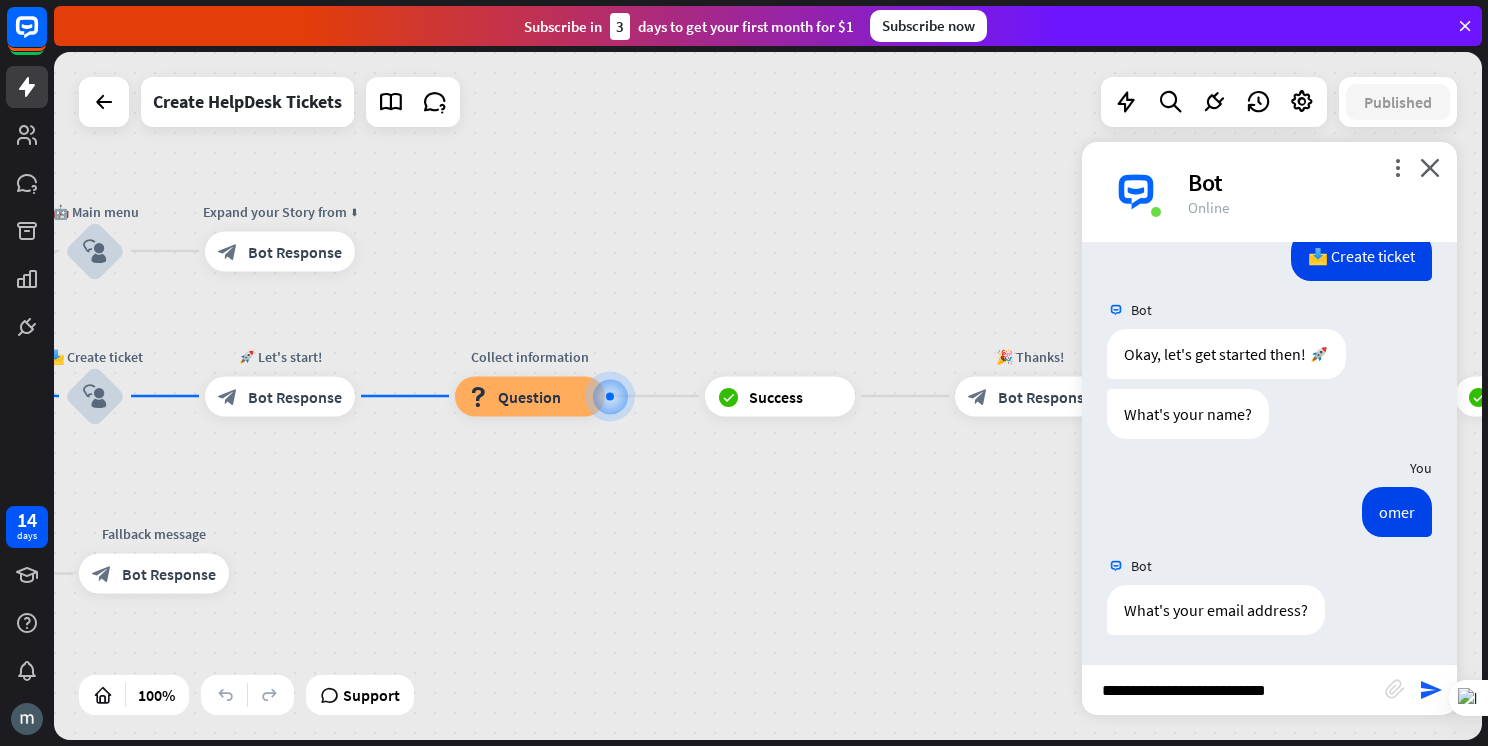 type on "**********" 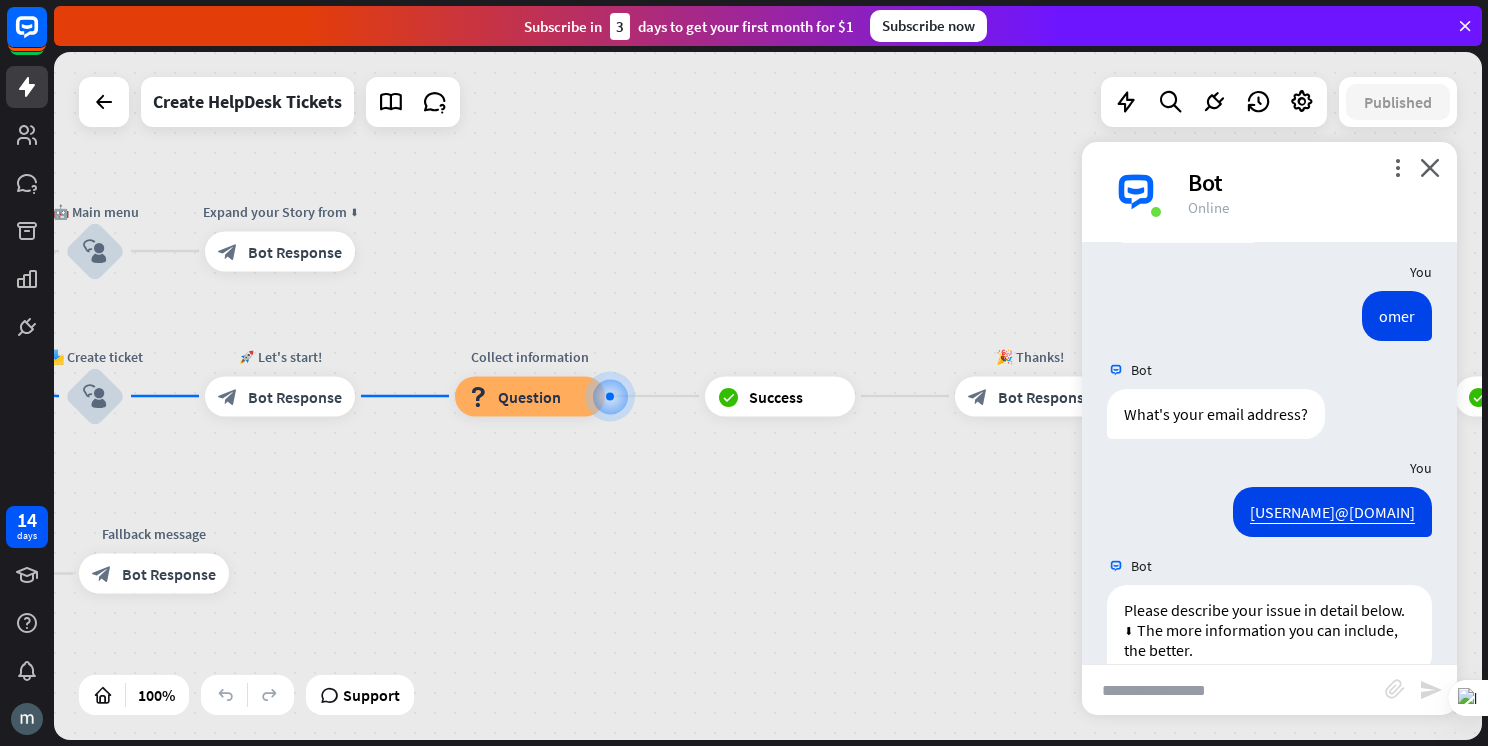 scroll, scrollTop: 403, scrollLeft: 0, axis: vertical 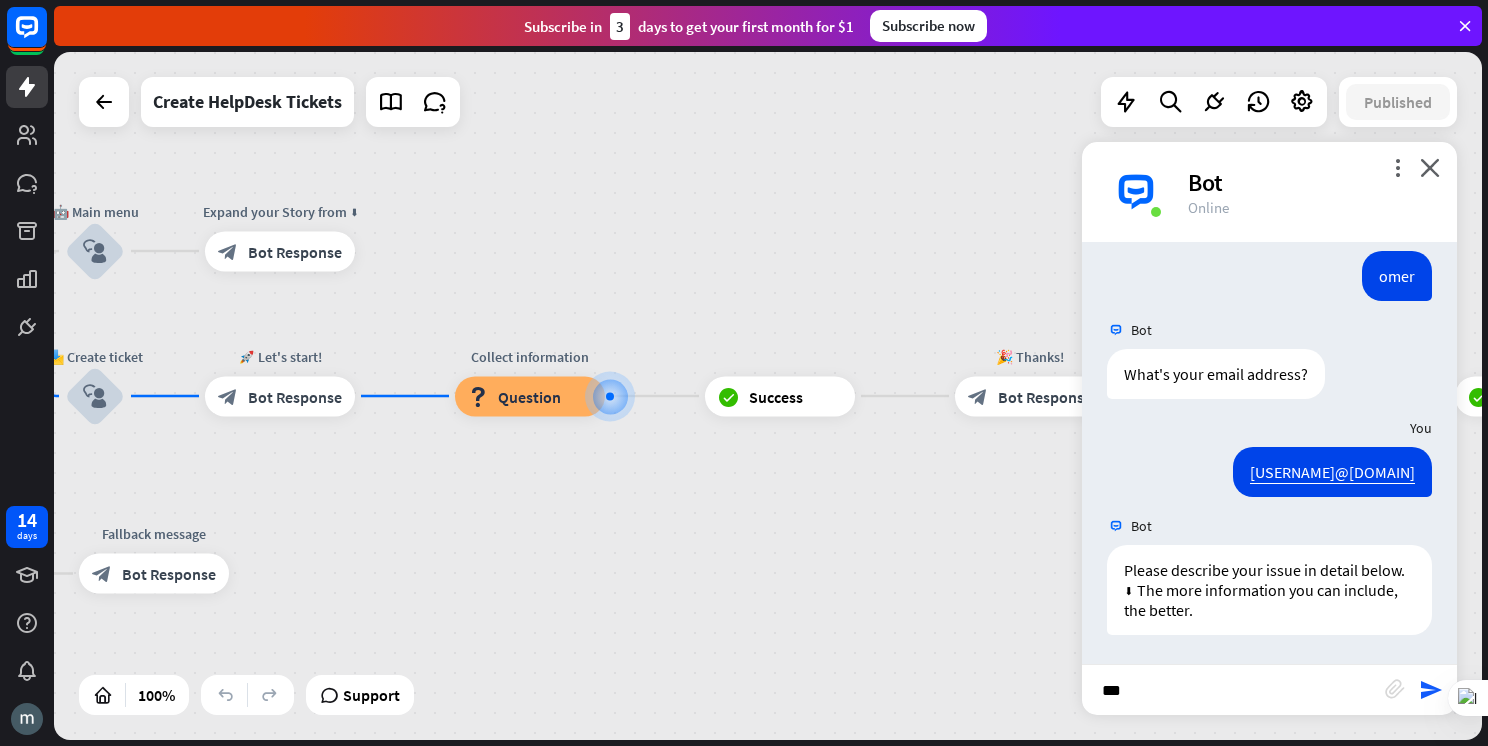 type on "****" 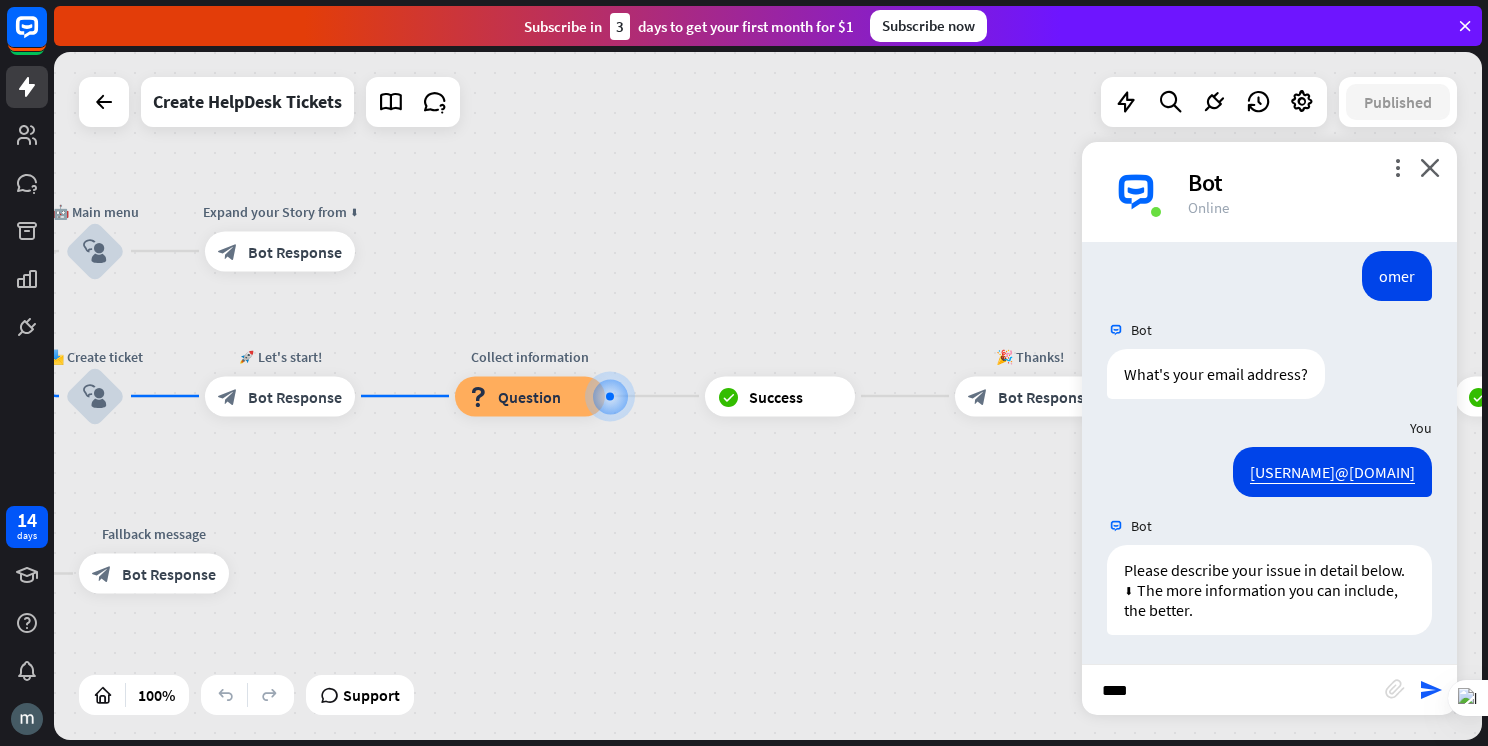 type 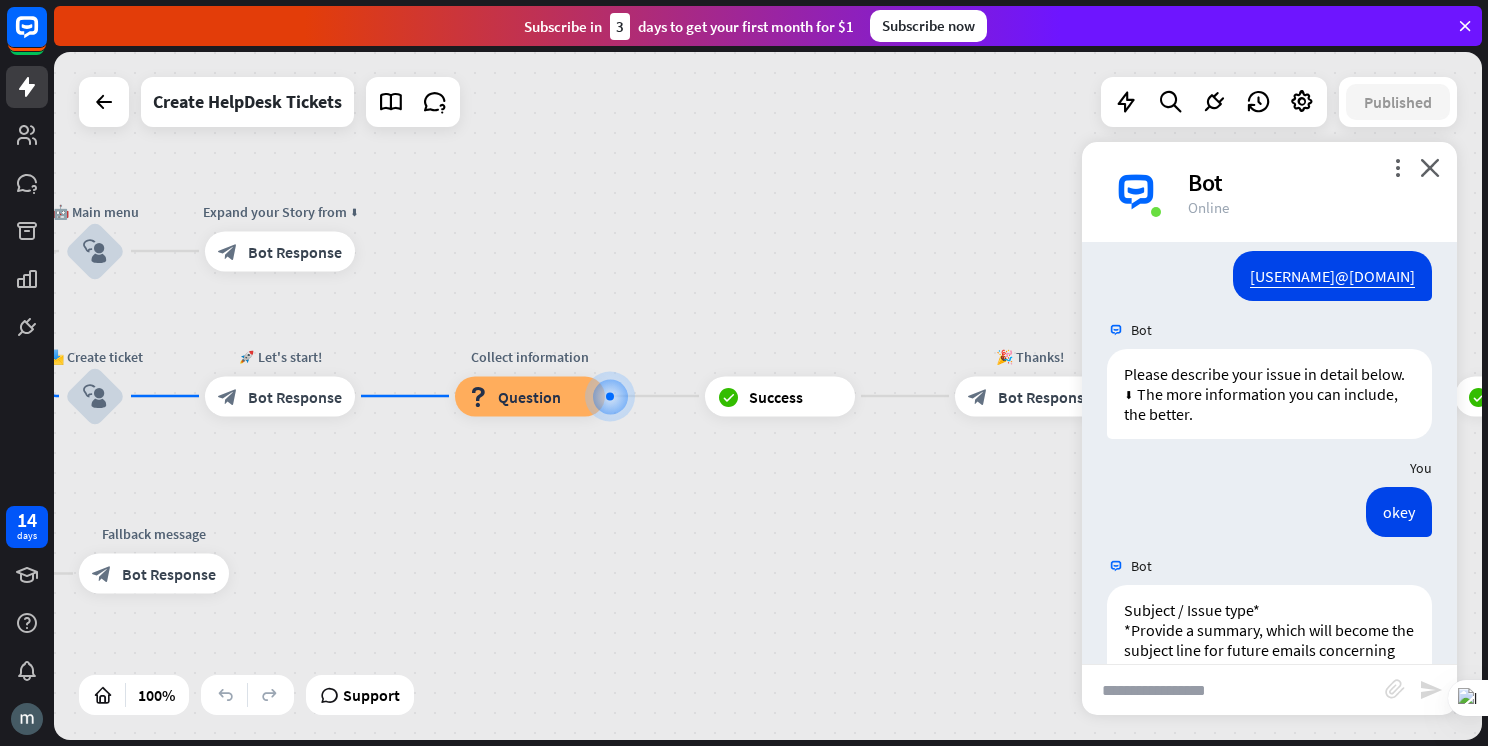 scroll, scrollTop: 679, scrollLeft: 0, axis: vertical 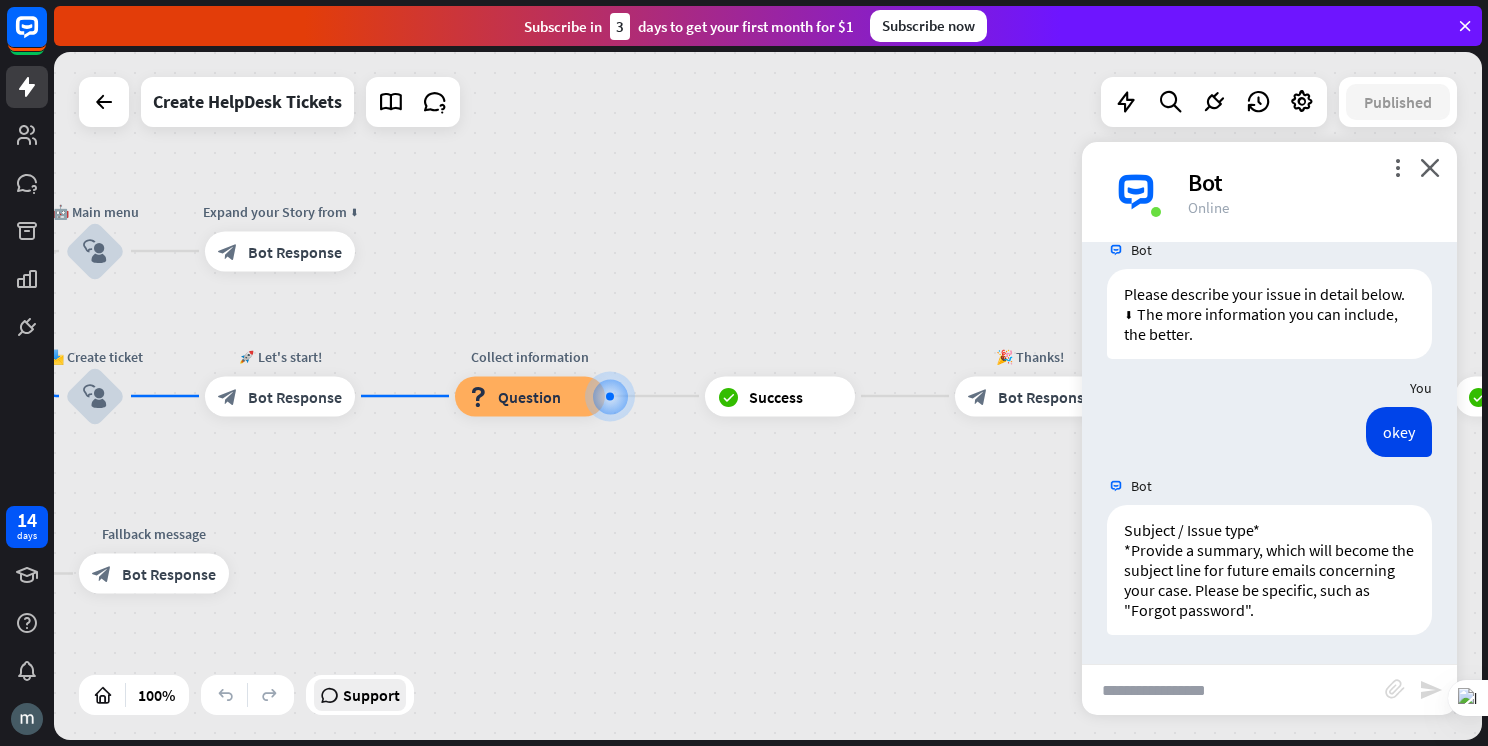 click on "Support" at bounding box center [371, 695] 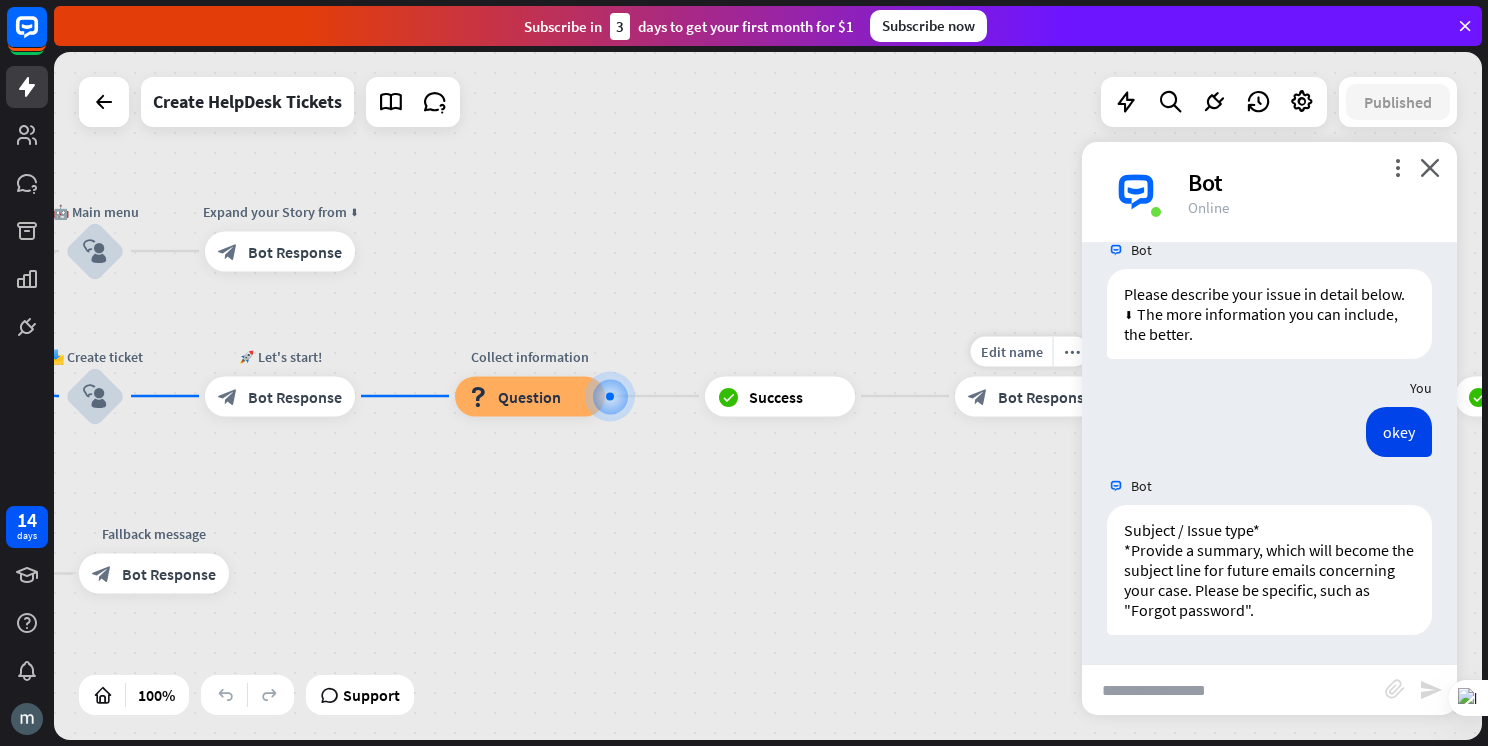click on "Bot Response" at bounding box center (1045, 396) 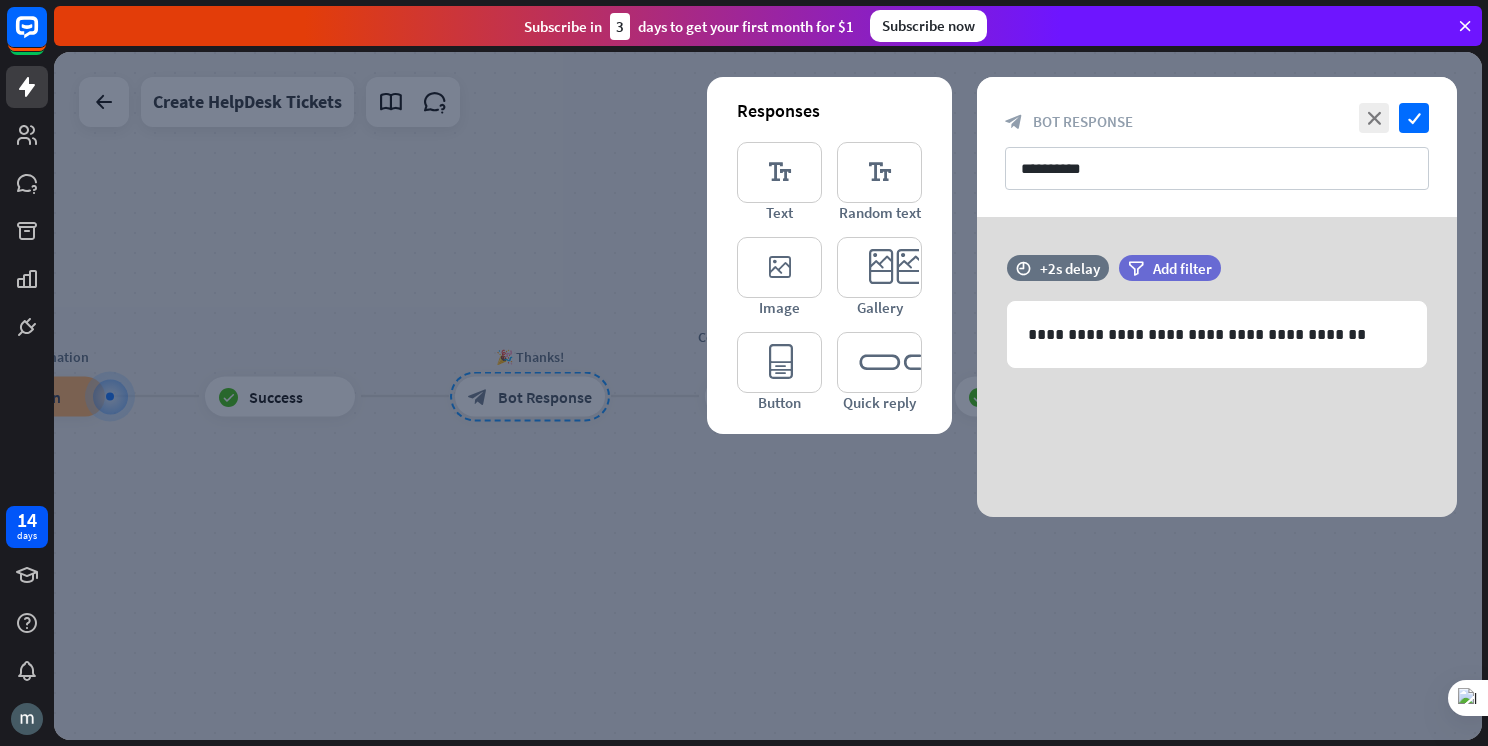 click at bounding box center (768, 396) 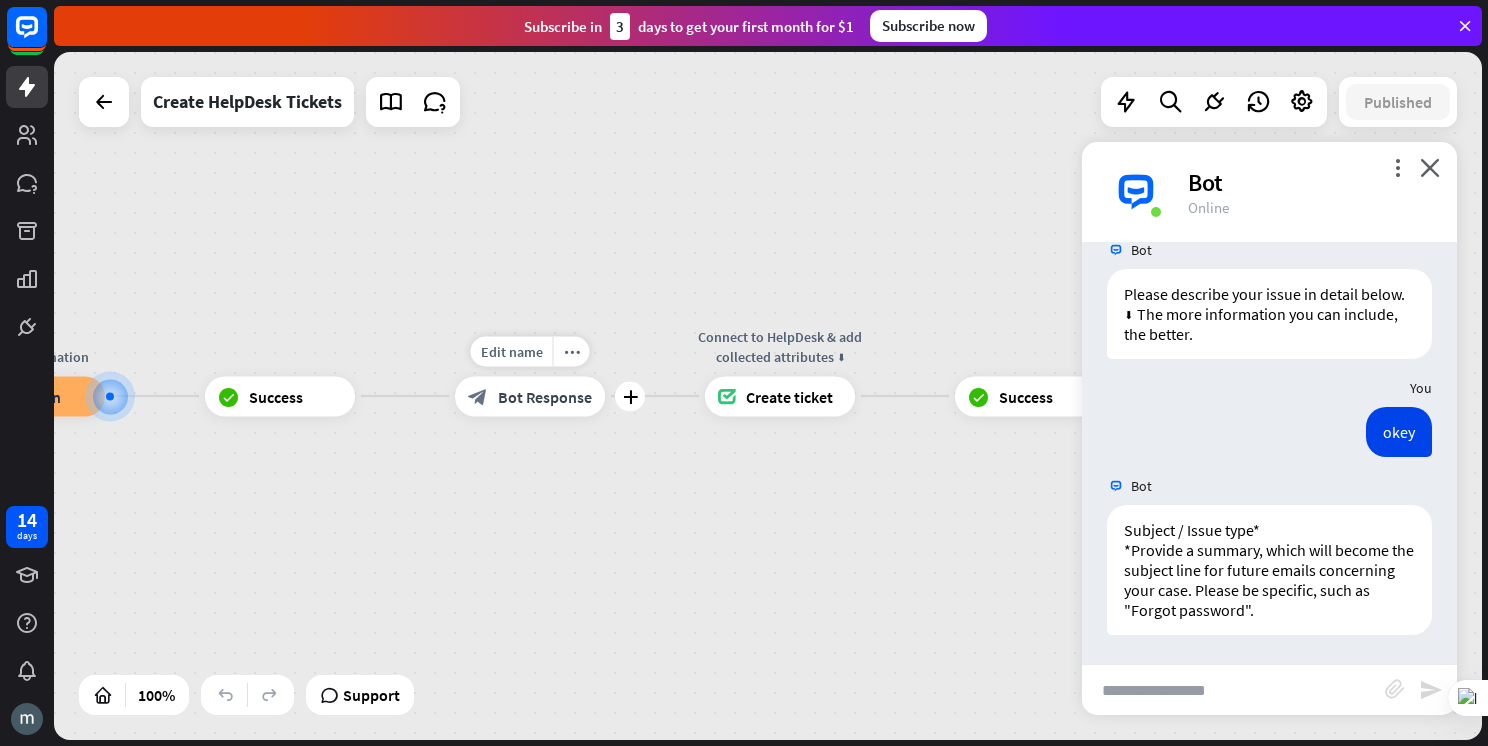 click on "Bot Response" at bounding box center (545, 396) 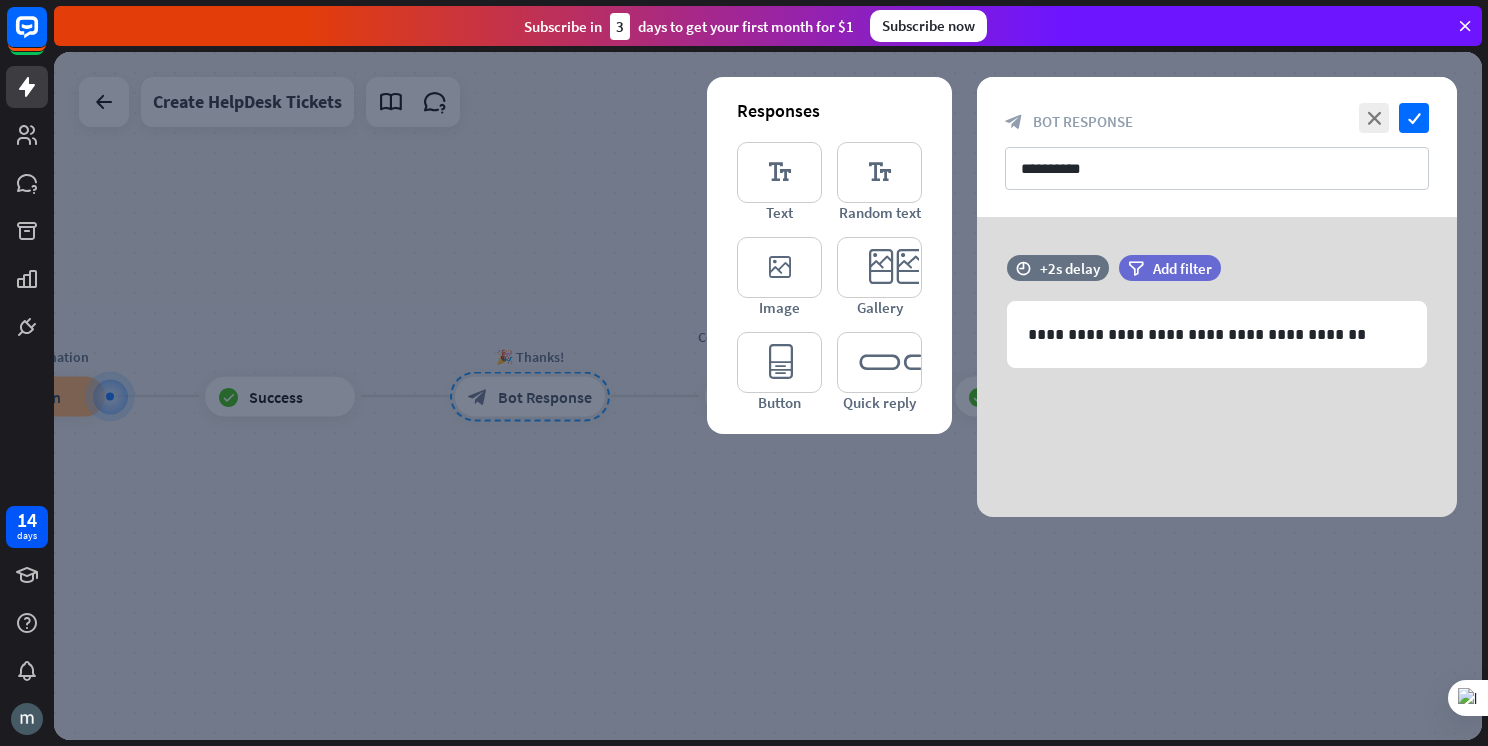 click at bounding box center (768, 396) 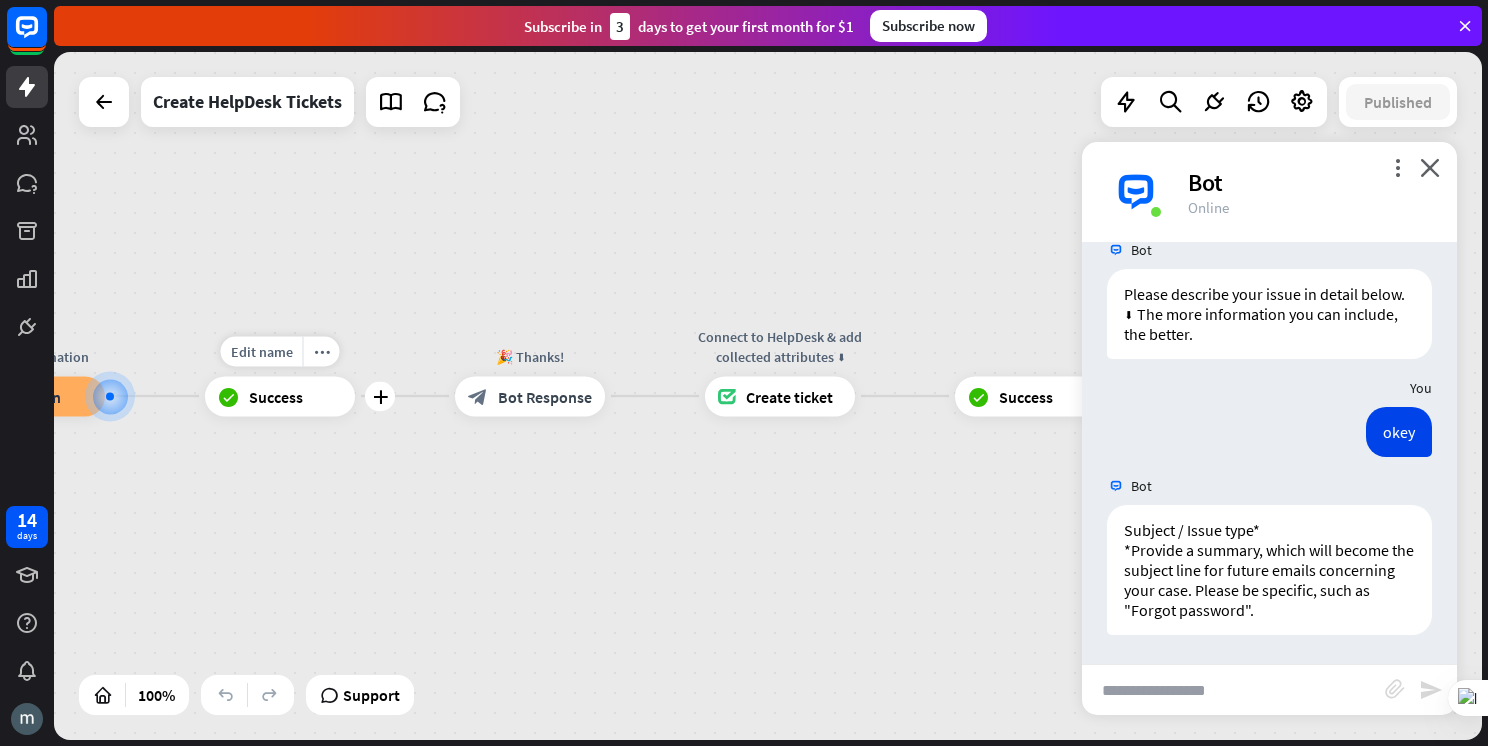 click on "block_success   Success" at bounding box center [280, 396] 